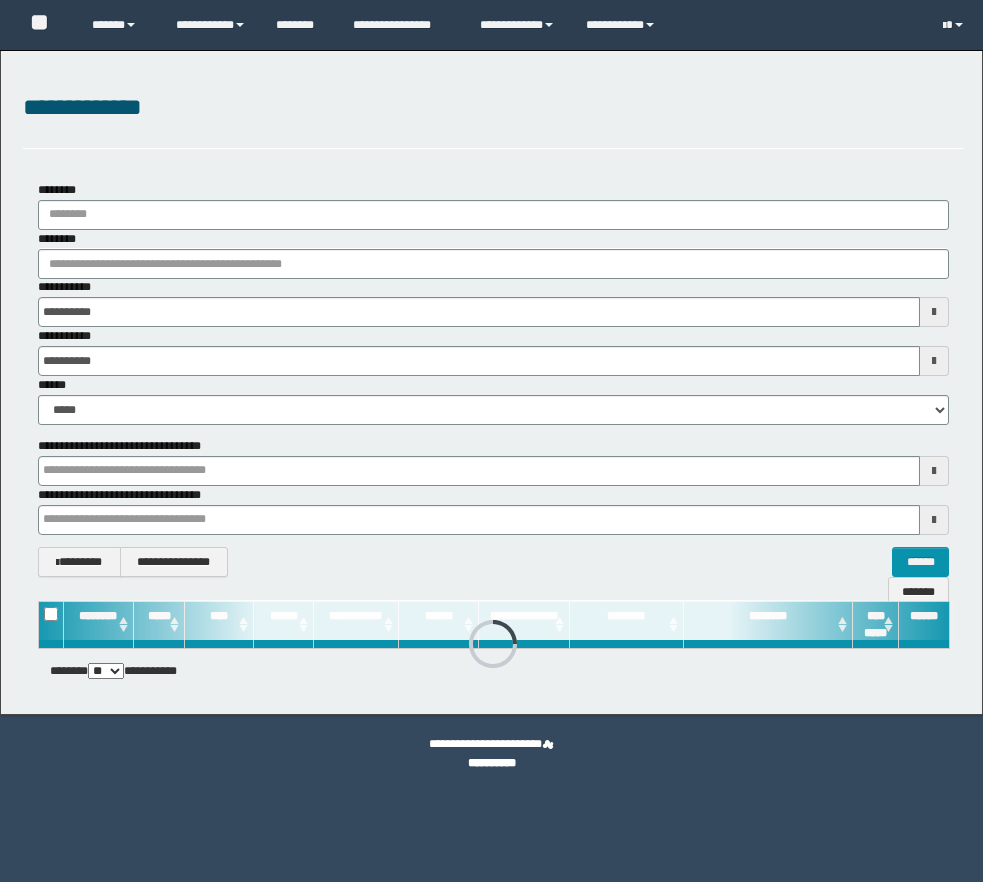 scroll, scrollTop: 0, scrollLeft: 0, axis: both 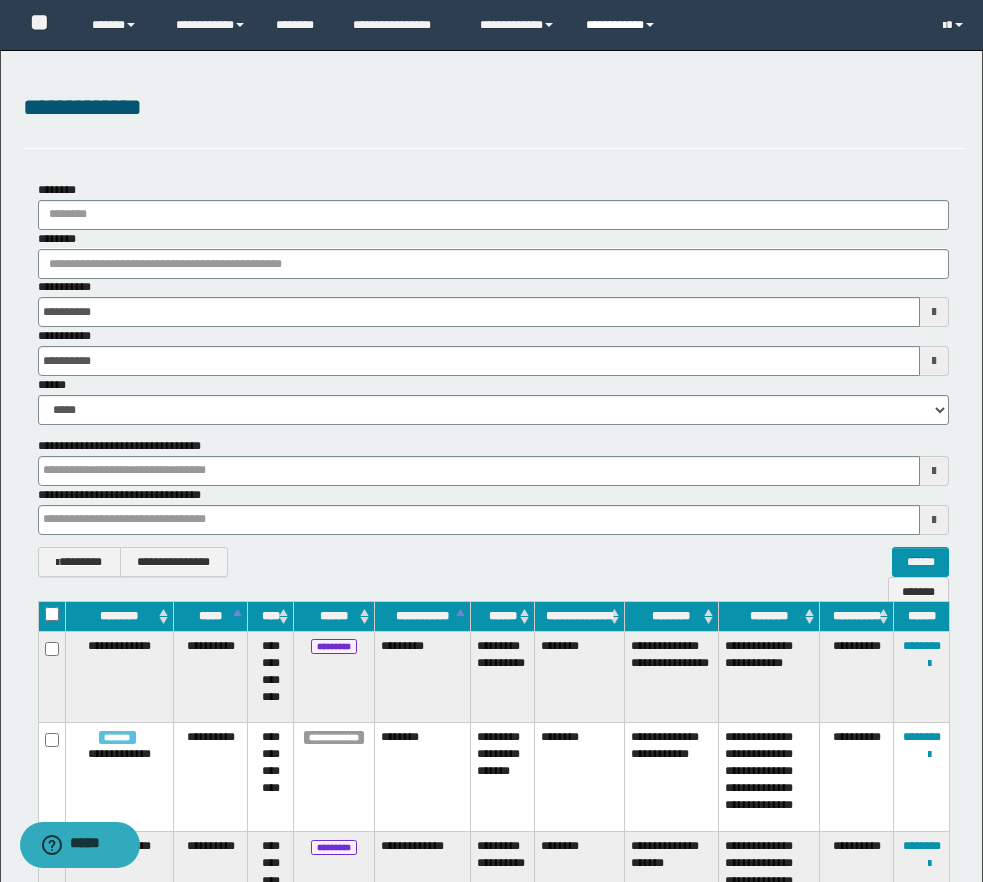 click on "**********" at bounding box center (623, 25) 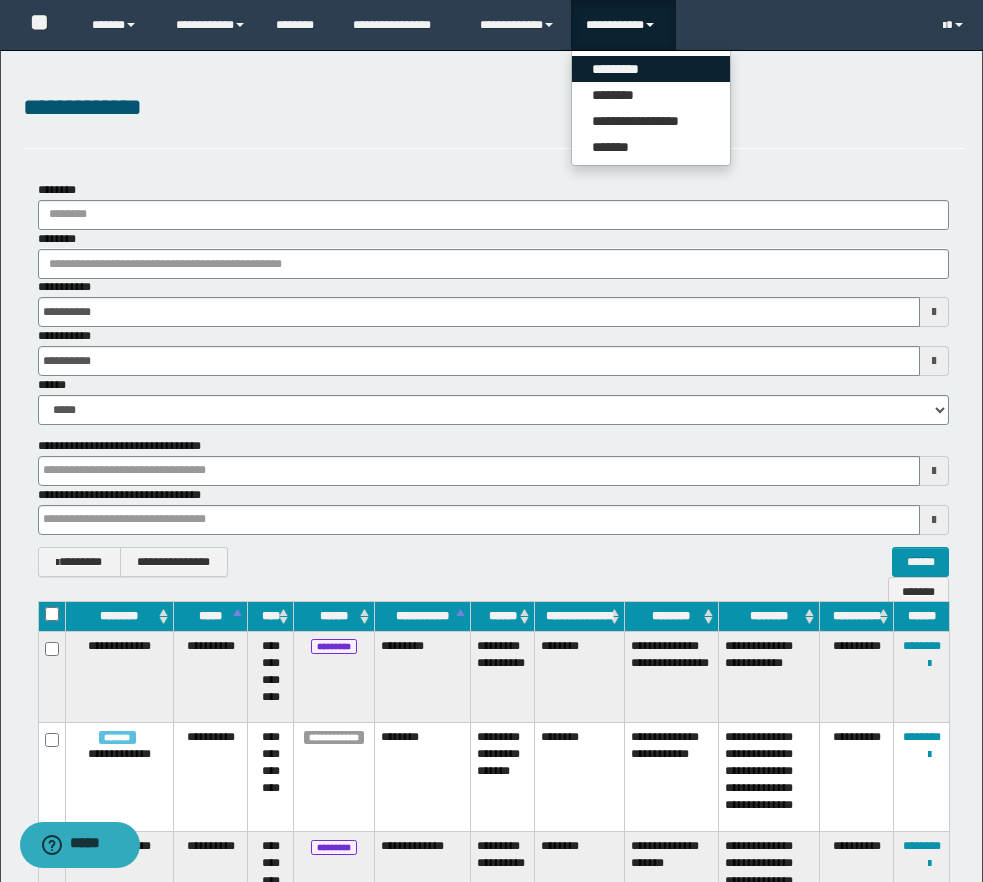 click on "*********" at bounding box center [651, 69] 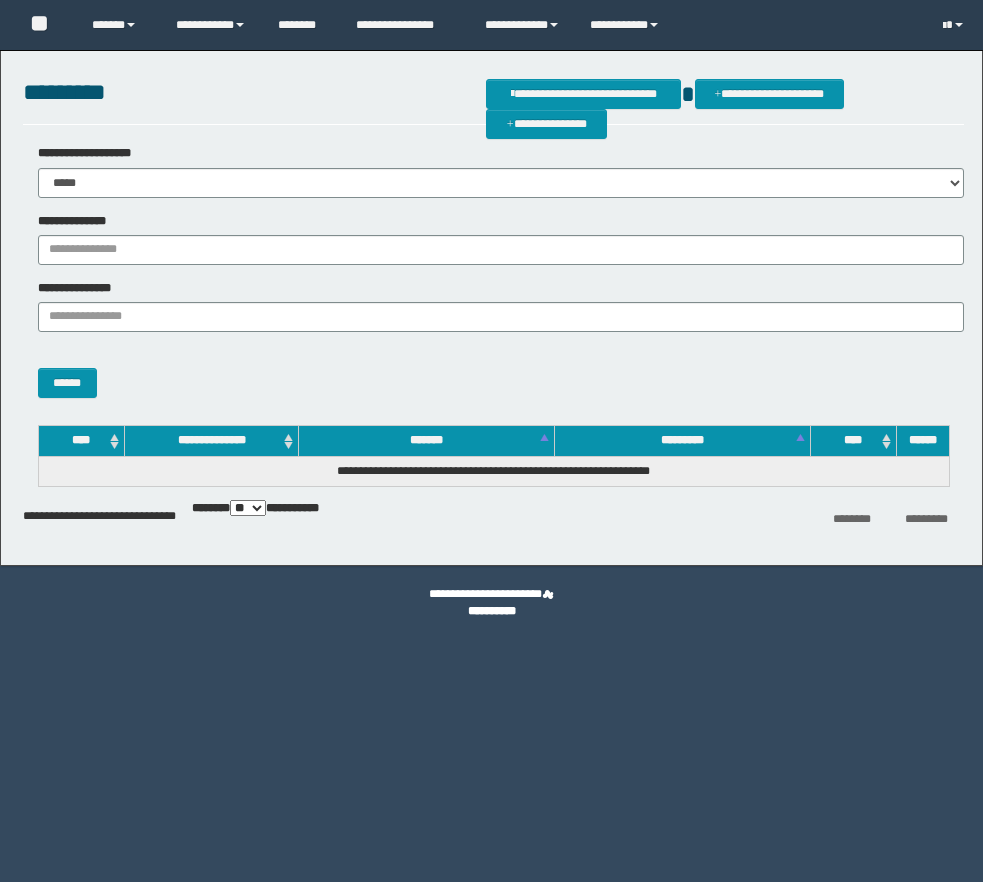 scroll, scrollTop: 0, scrollLeft: 0, axis: both 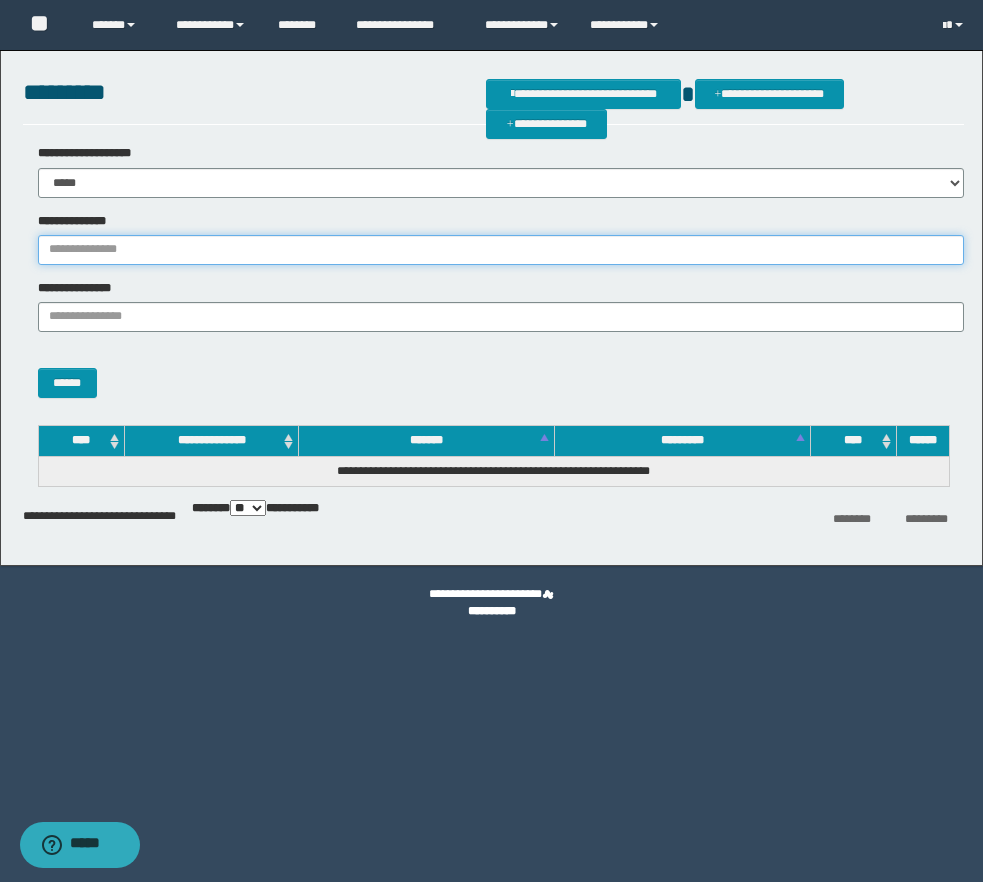 click on "**********" at bounding box center [501, 250] 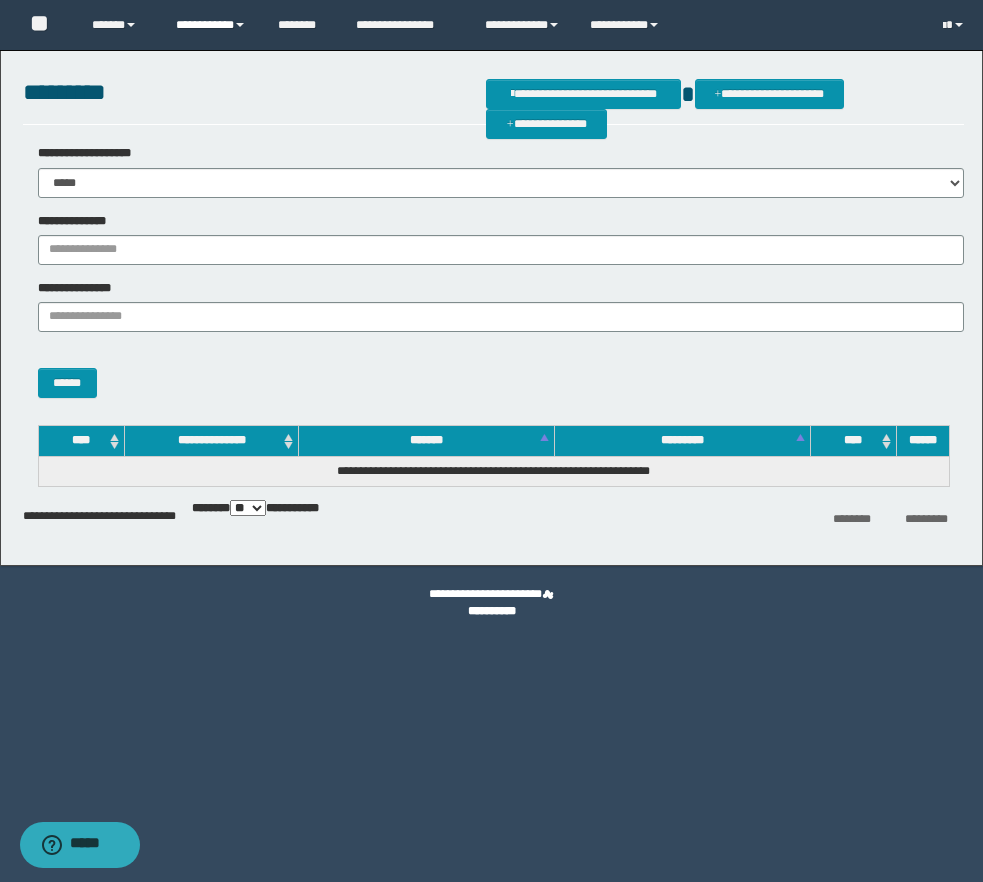 click on "**********" at bounding box center [211, 25] 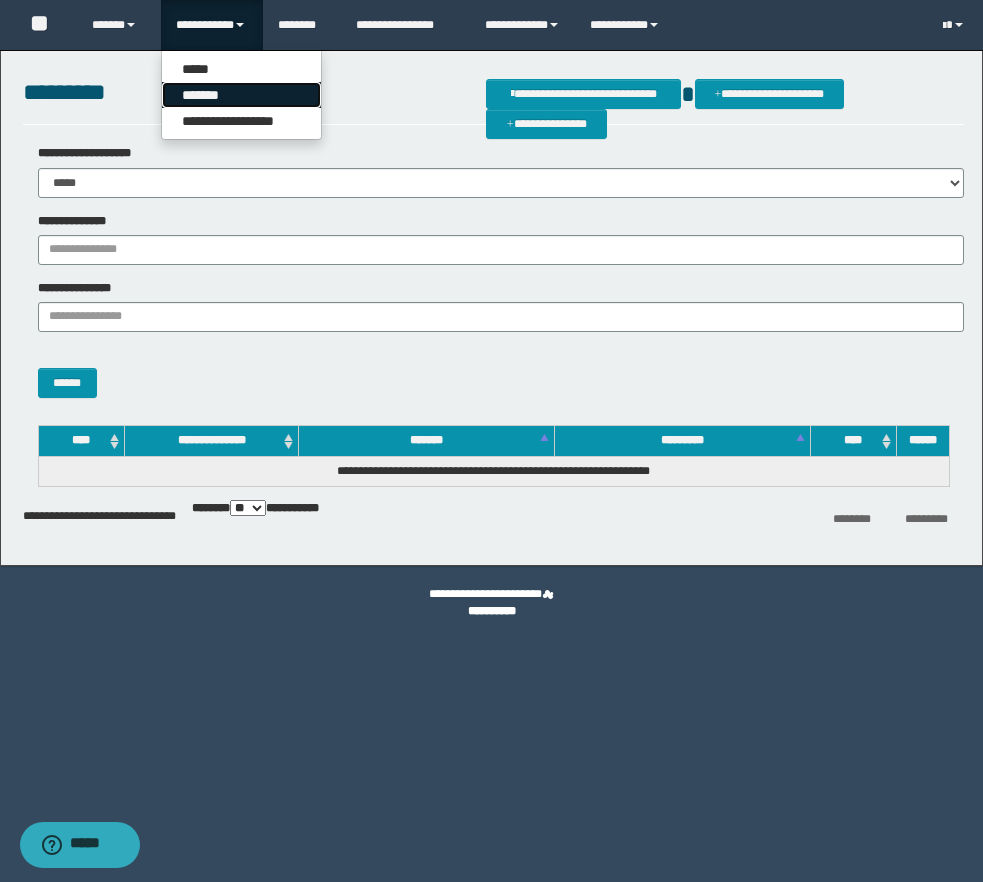 click on "*******" at bounding box center (241, 95) 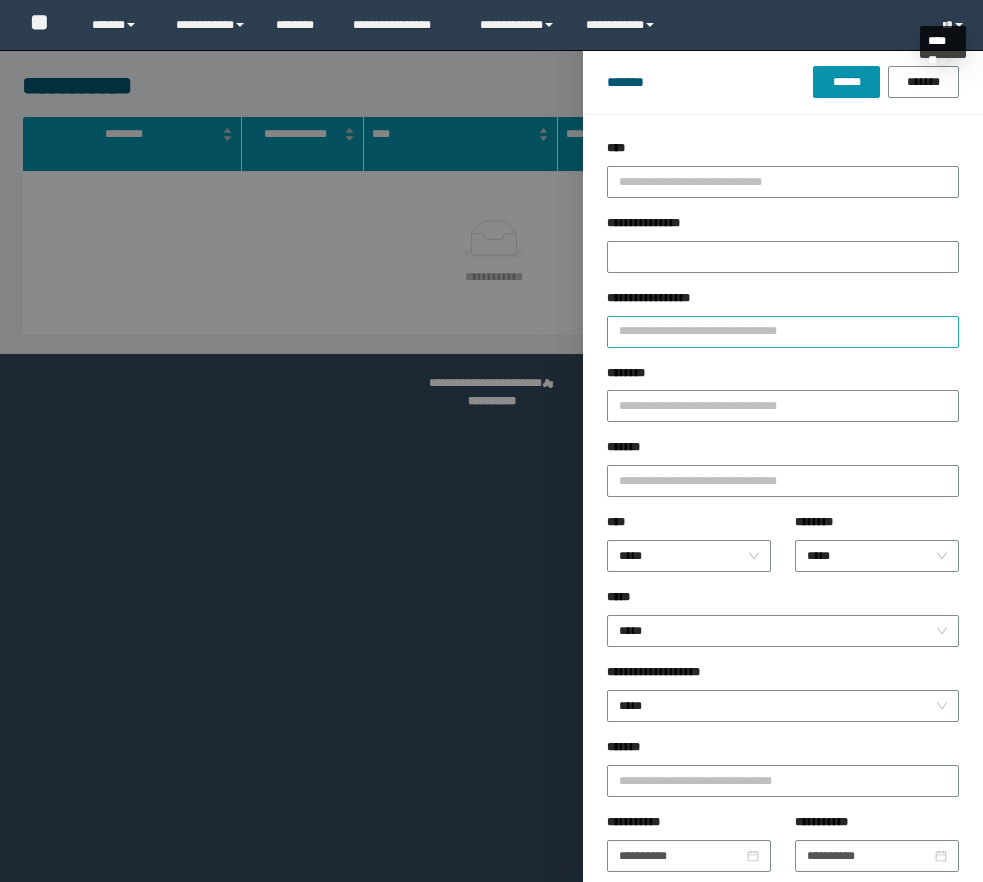 scroll, scrollTop: 0, scrollLeft: 0, axis: both 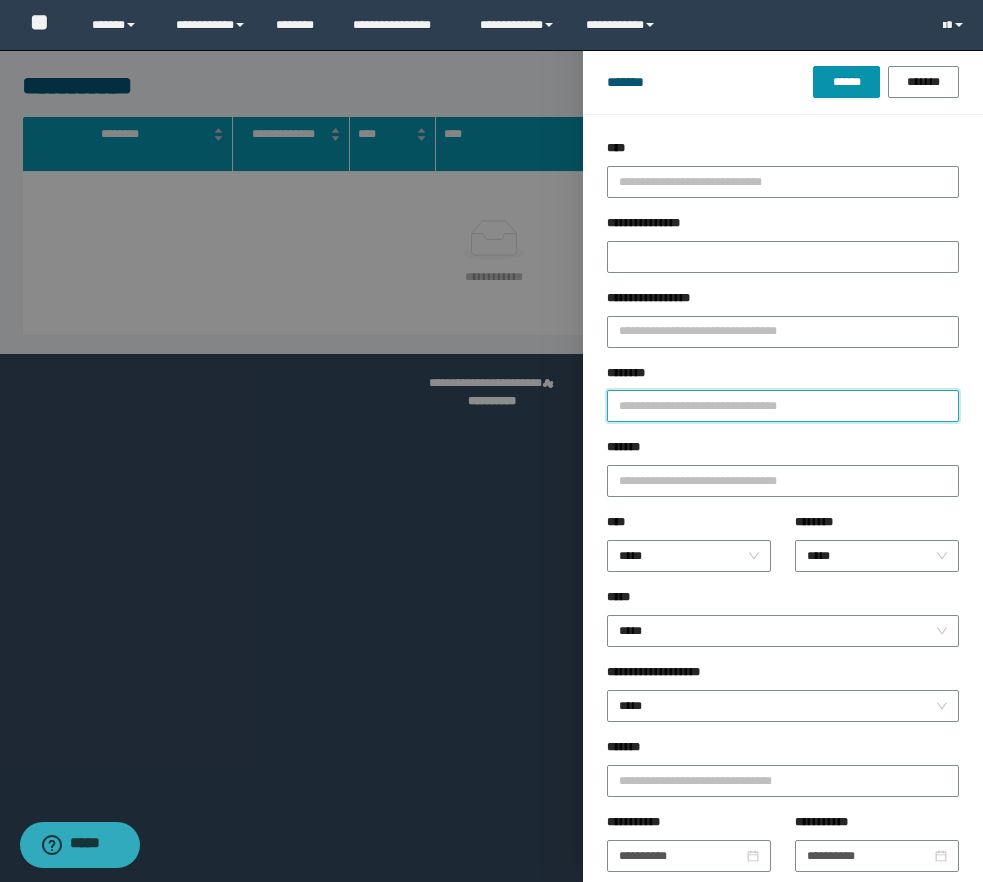 click on "********" at bounding box center (783, 406) 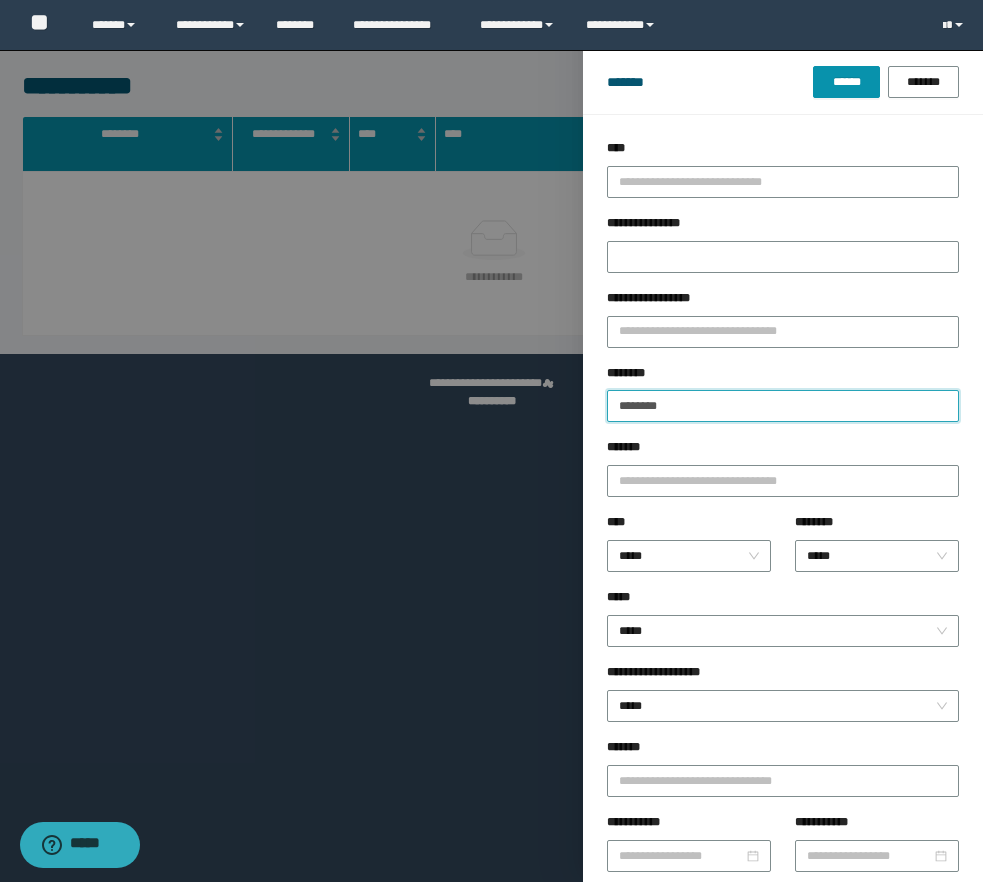 type on "********" 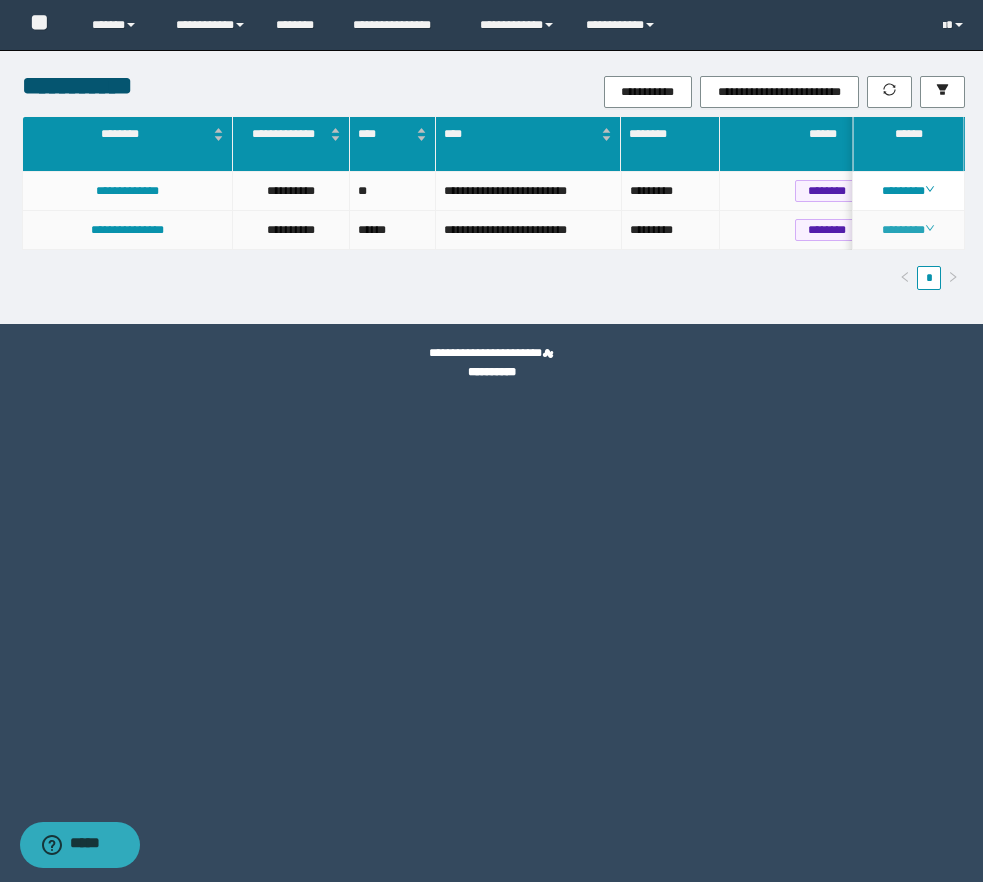 click on "********" at bounding box center (908, 230) 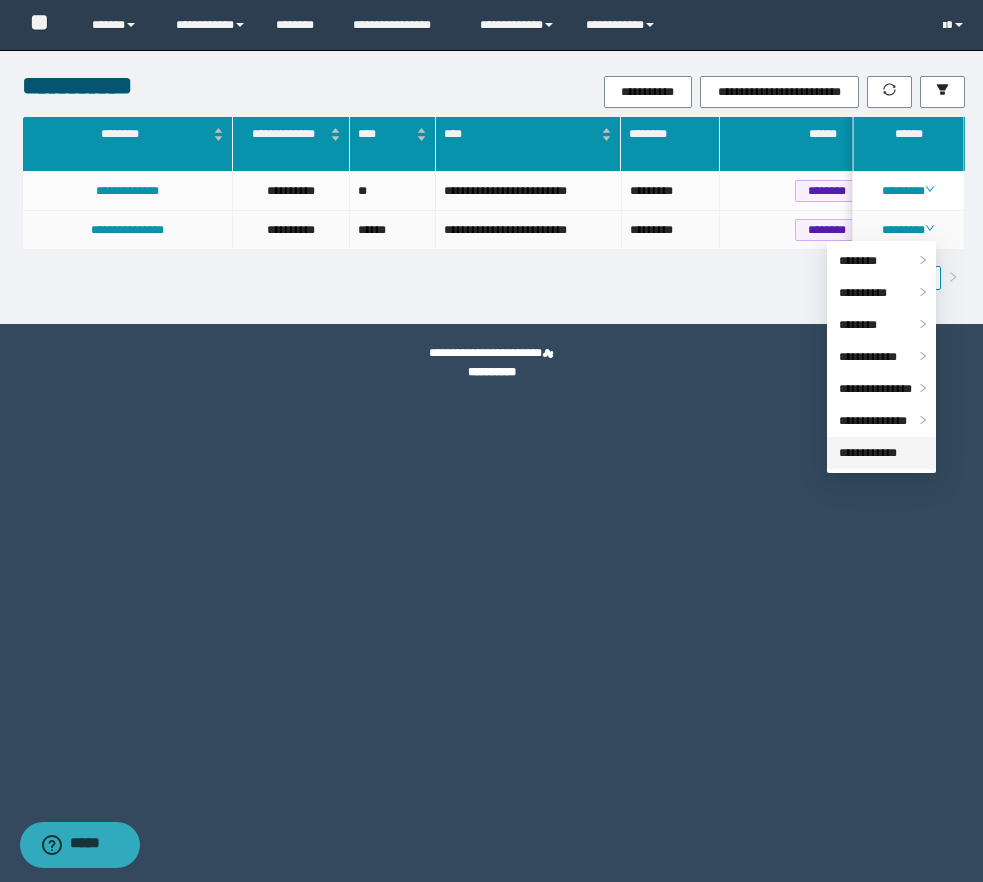 click on "**********" at bounding box center [868, 453] 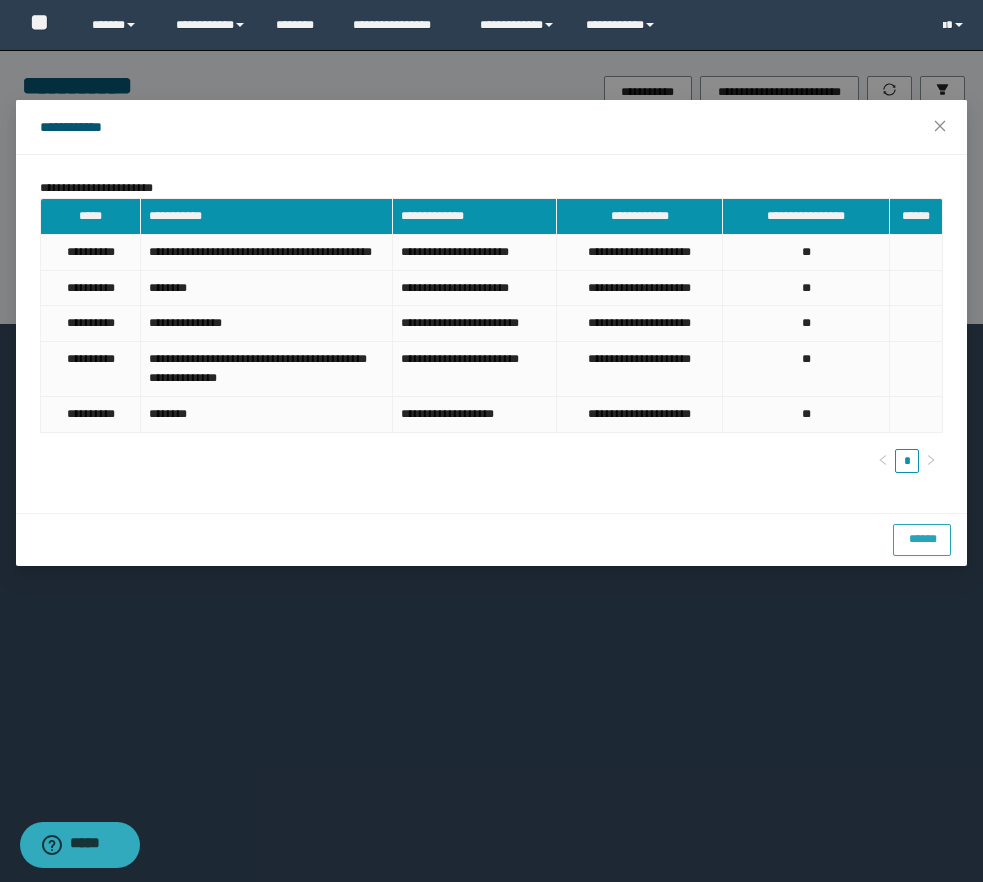 drag, startPoint x: 966, startPoint y: 536, endPoint x: 936, endPoint y: 563, distance: 40.36087 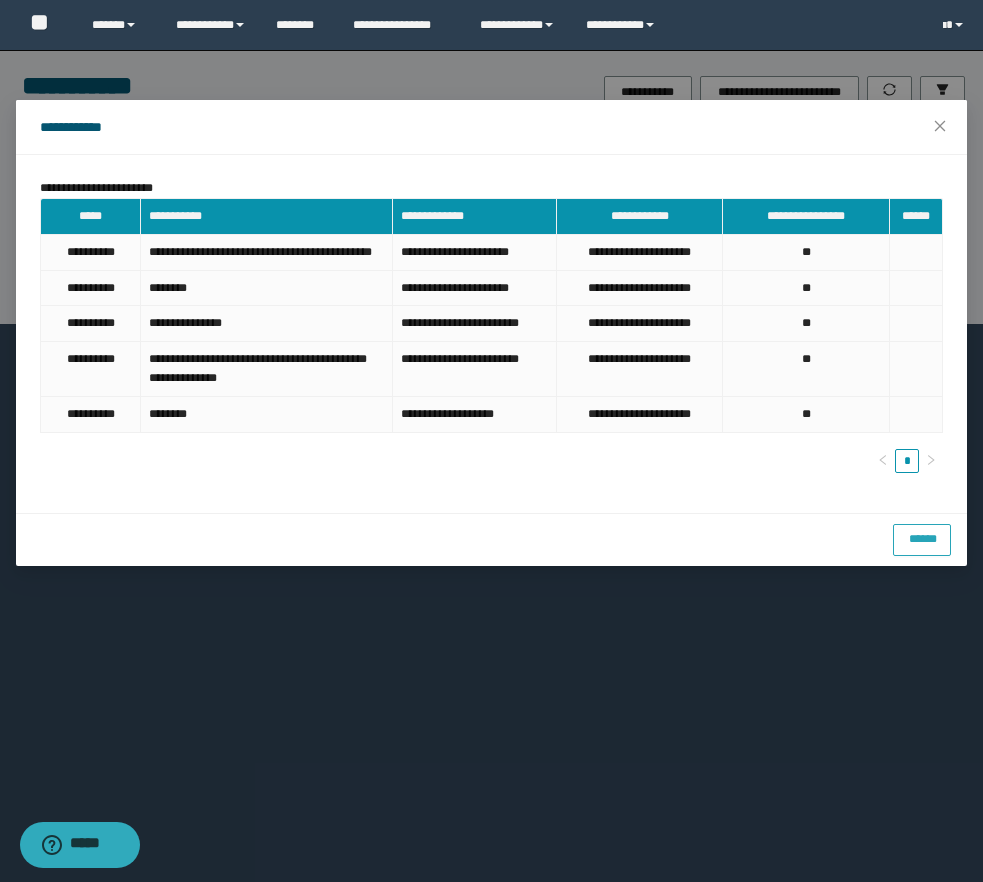 click on "******" at bounding box center (922, 537) 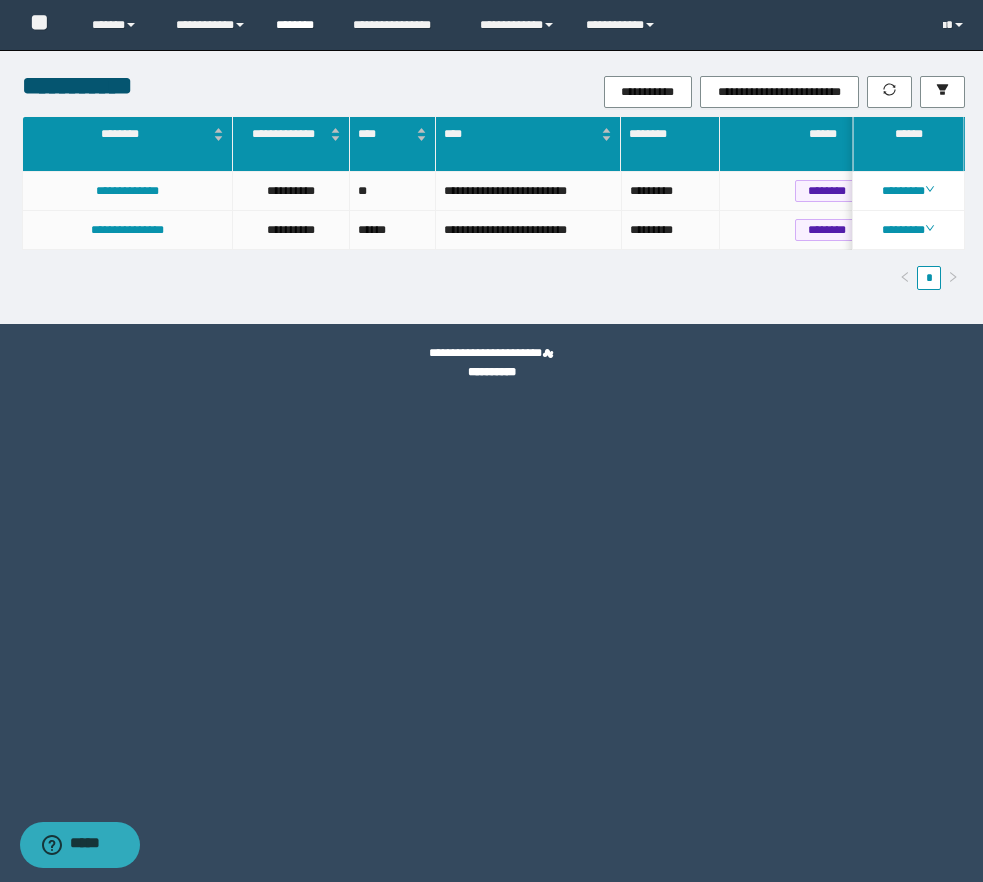 click on "********" at bounding box center [299, 25] 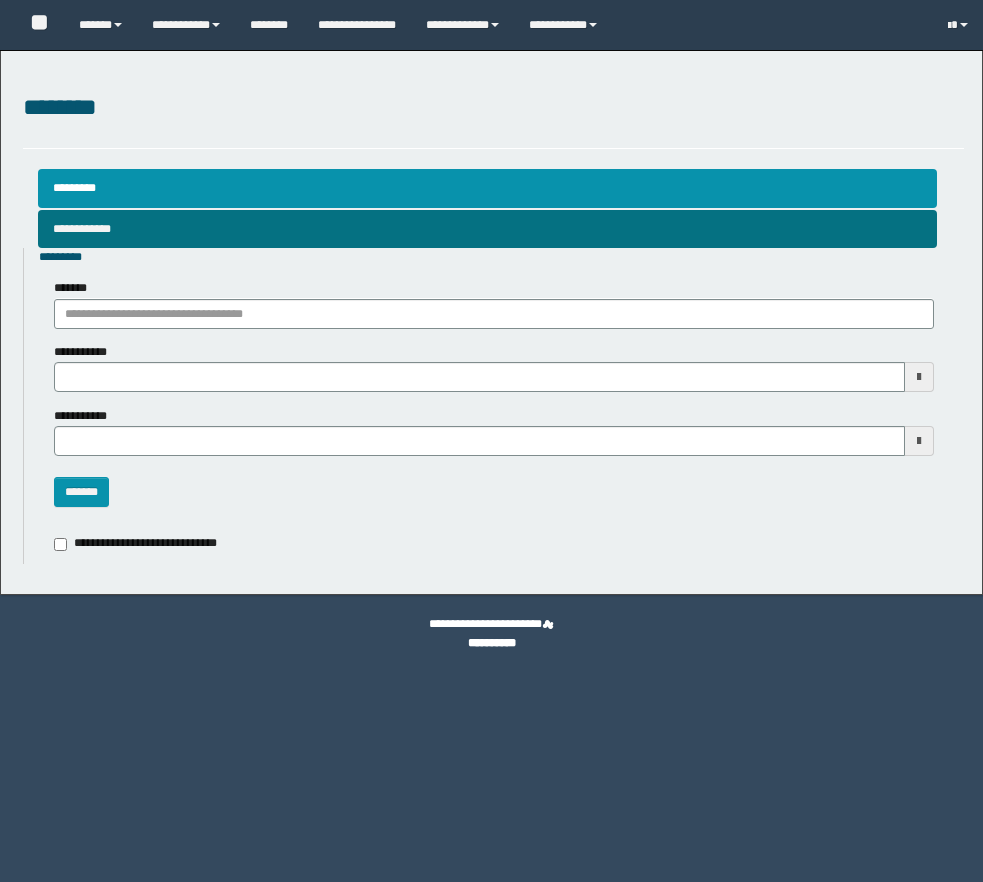 click on "**********" at bounding box center [487, 229] 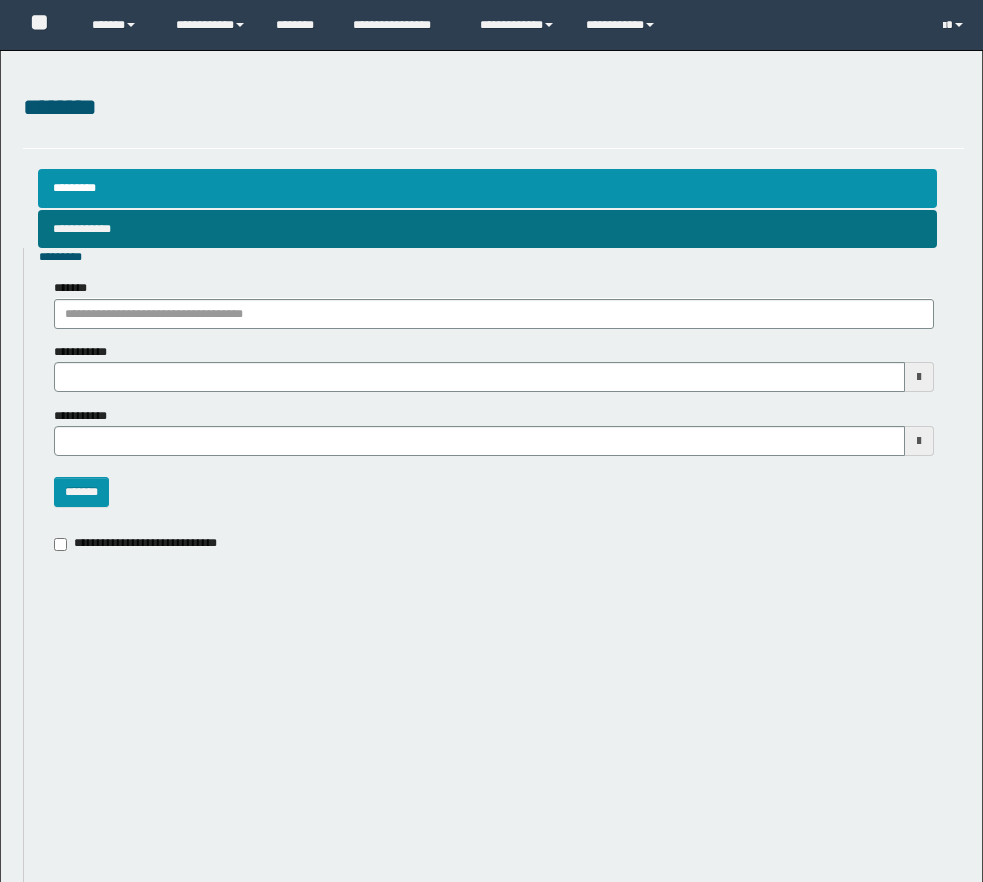 scroll, scrollTop: 0, scrollLeft: 0, axis: both 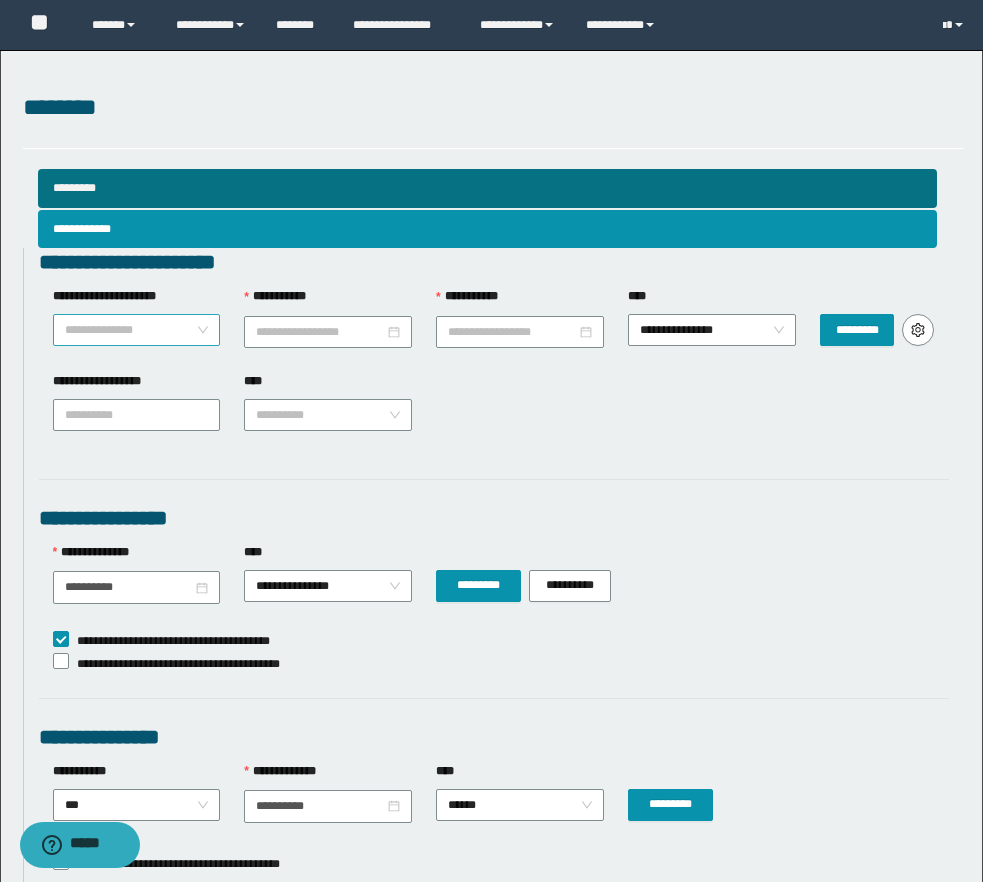 click on "**********" at bounding box center (137, 330) 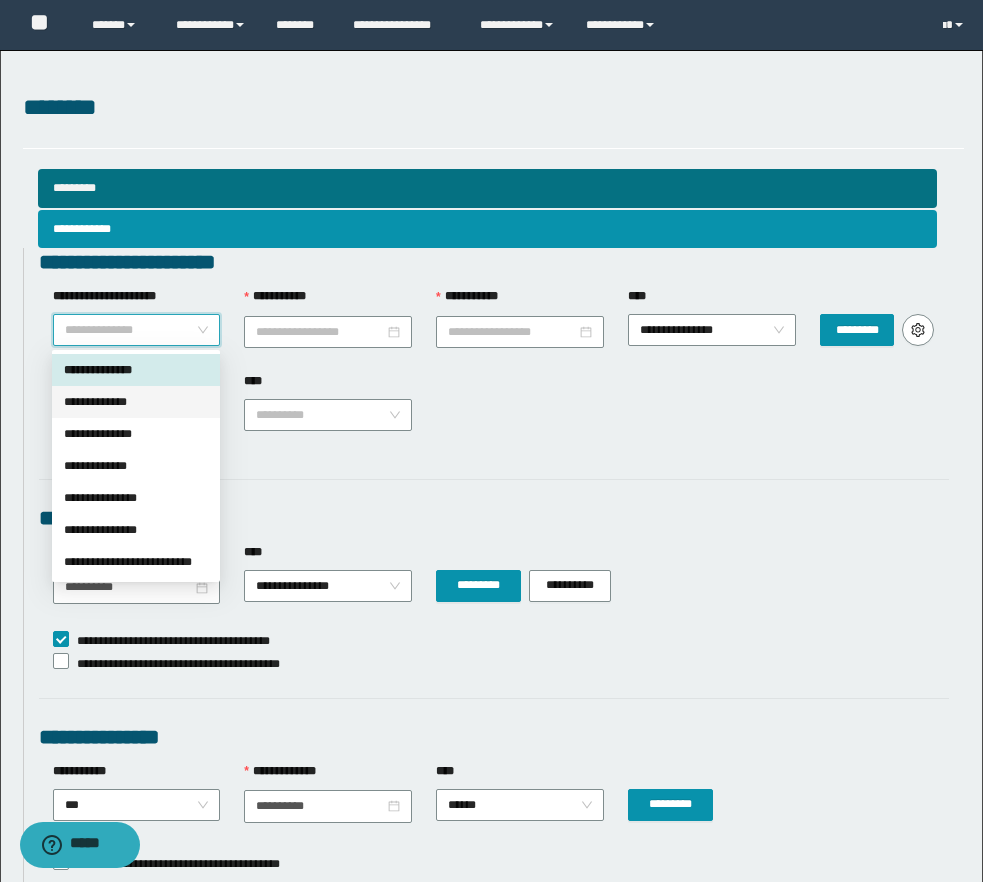 click on "**********" at bounding box center (136, 402) 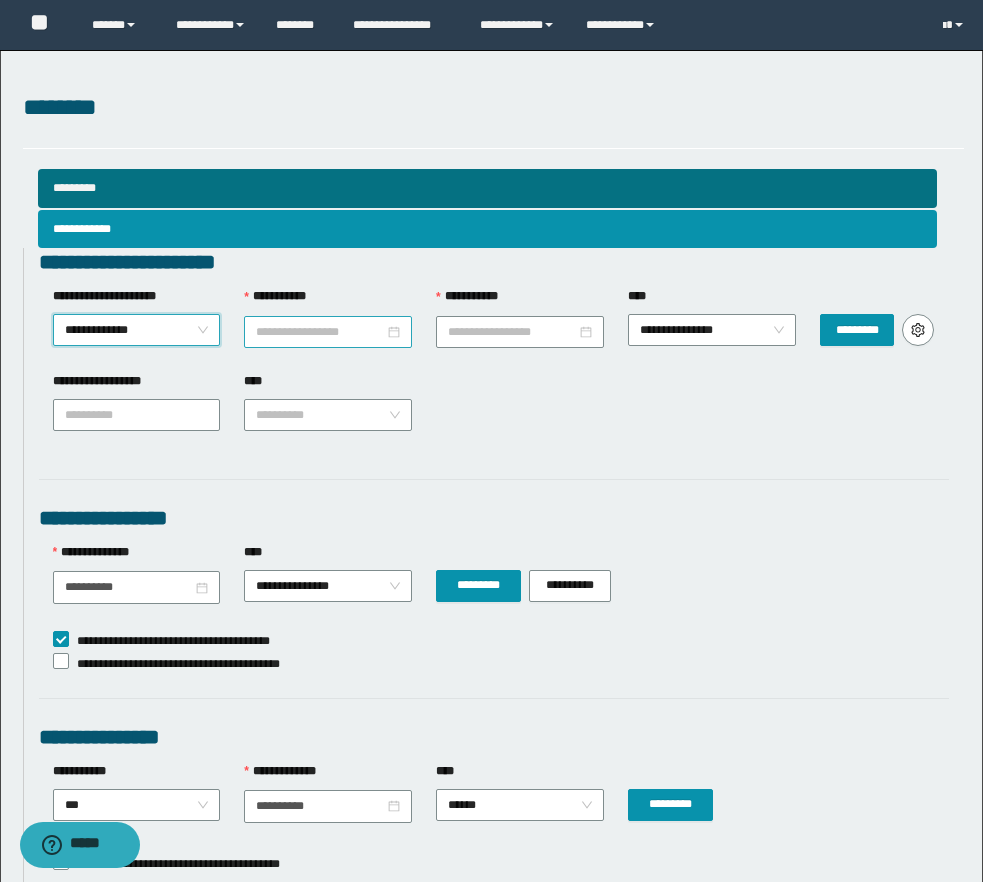click on "**********" at bounding box center (320, 332) 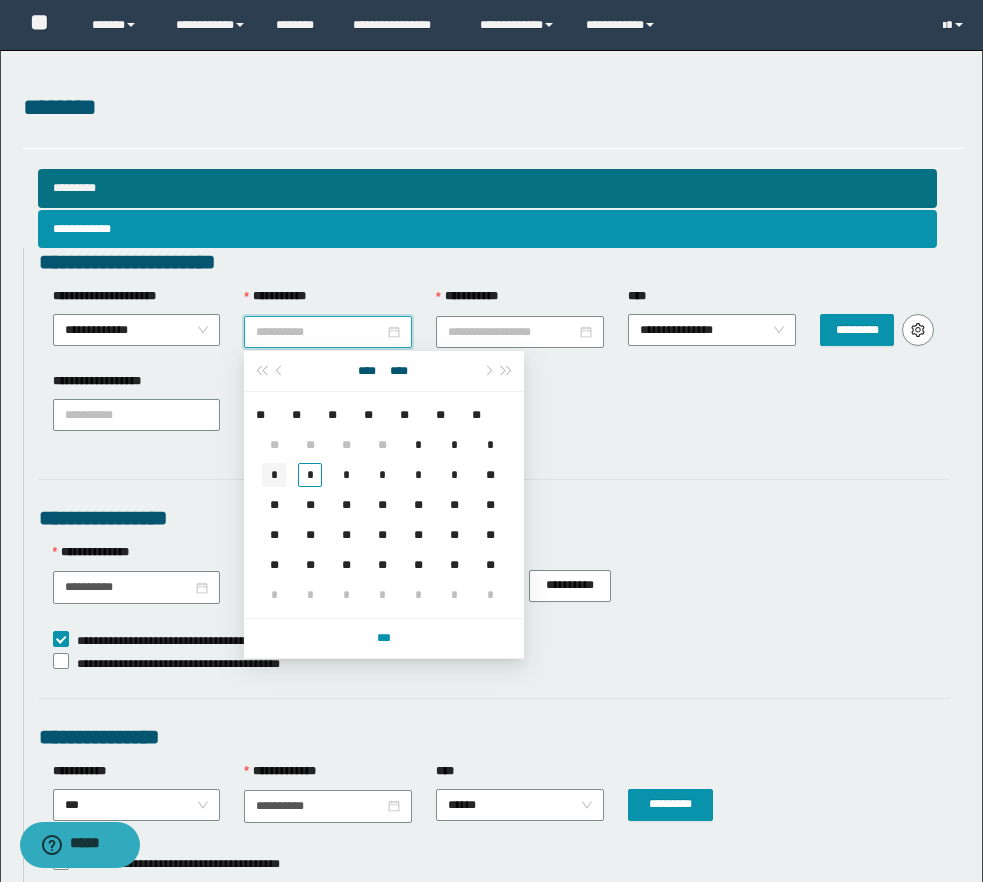 click on "*" at bounding box center (274, 475) 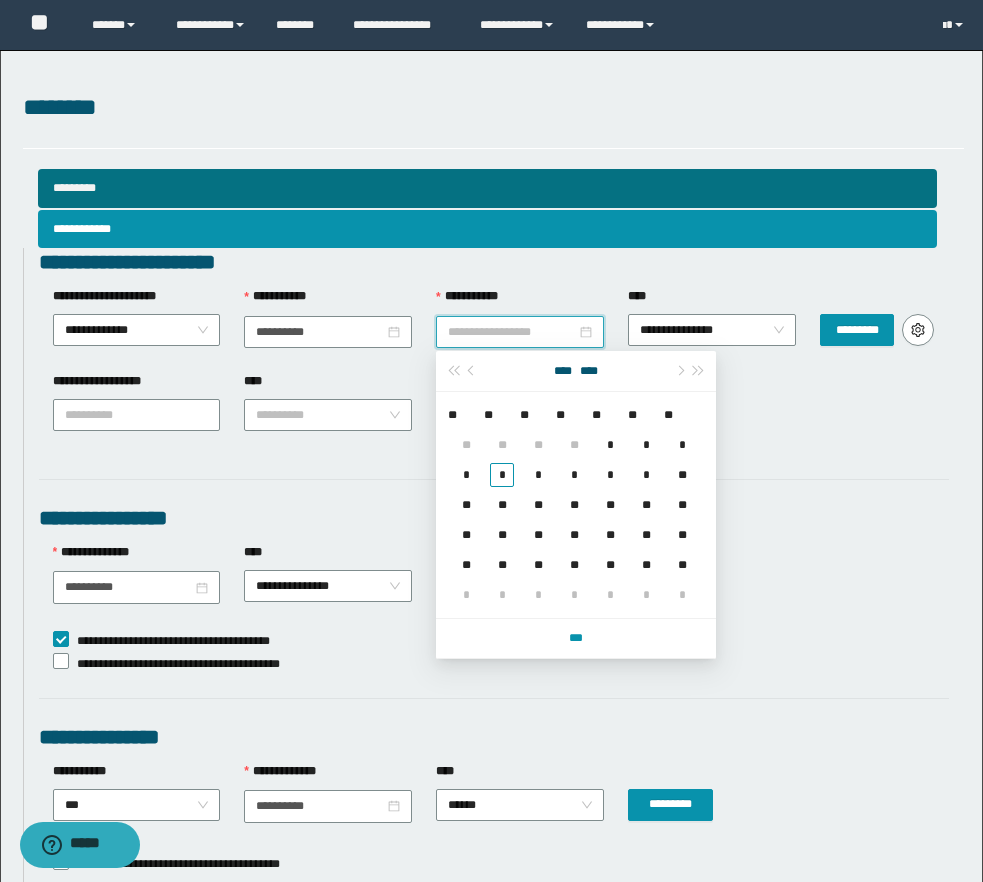 click on "**********" at bounding box center [512, 332] 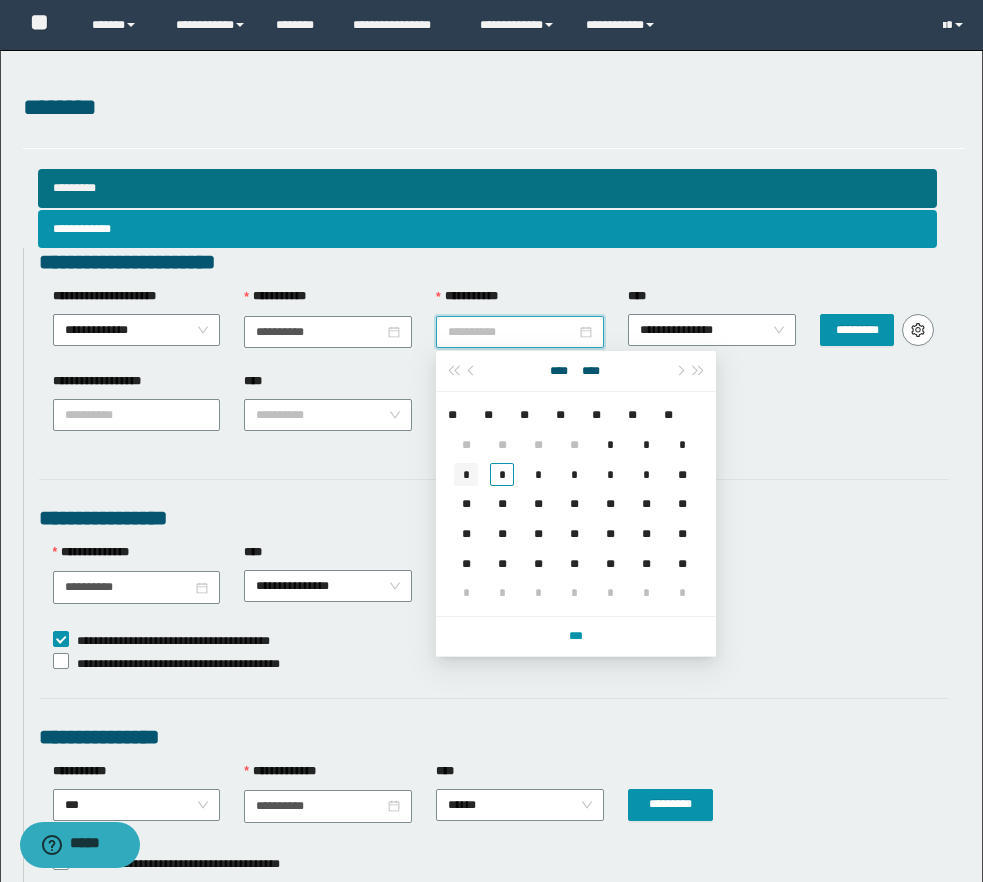 click on "*" at bounding box center [466, 475] 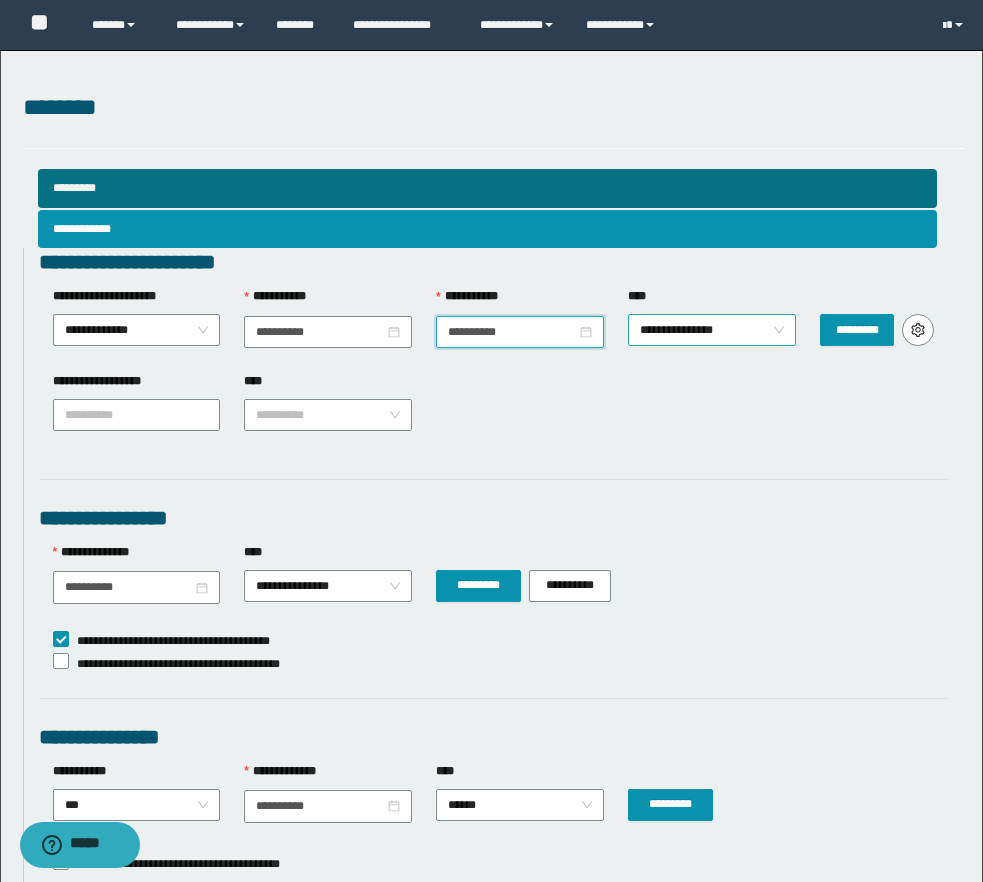 click on "**********" at bounding box center (712, 330) 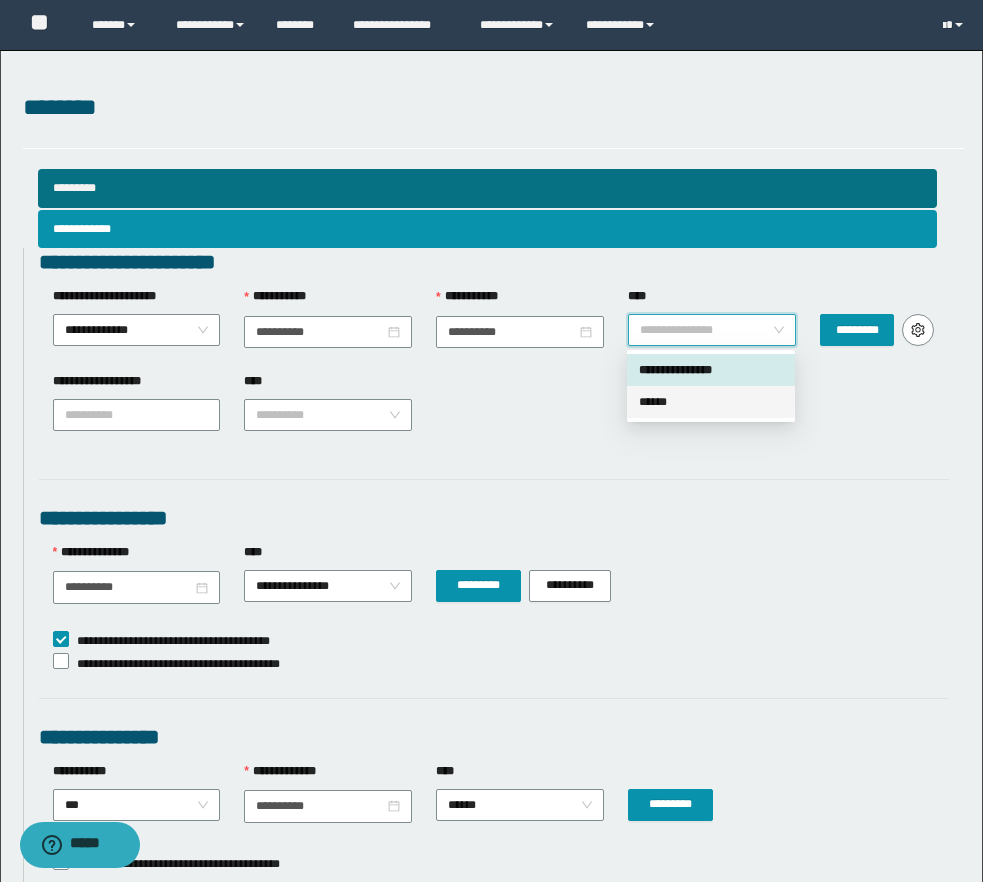 click on "******" at bounding box center [711, 402] 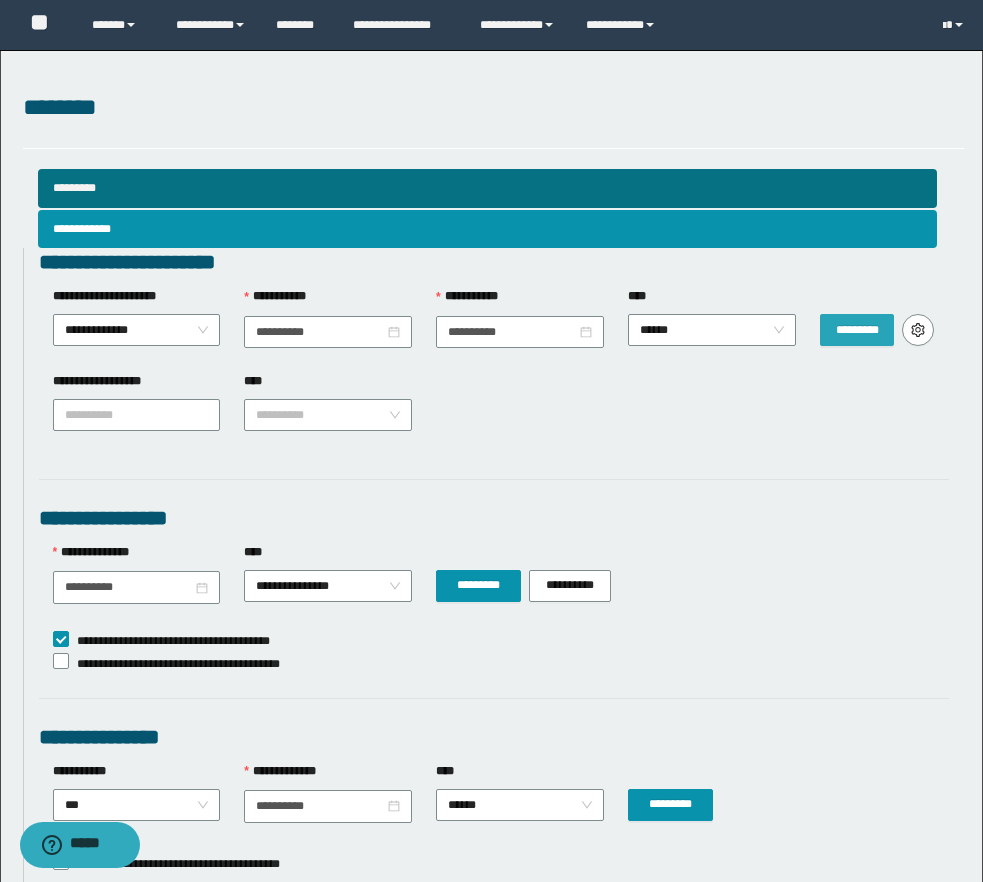 click on "*********" at bounding box center (857, 330) 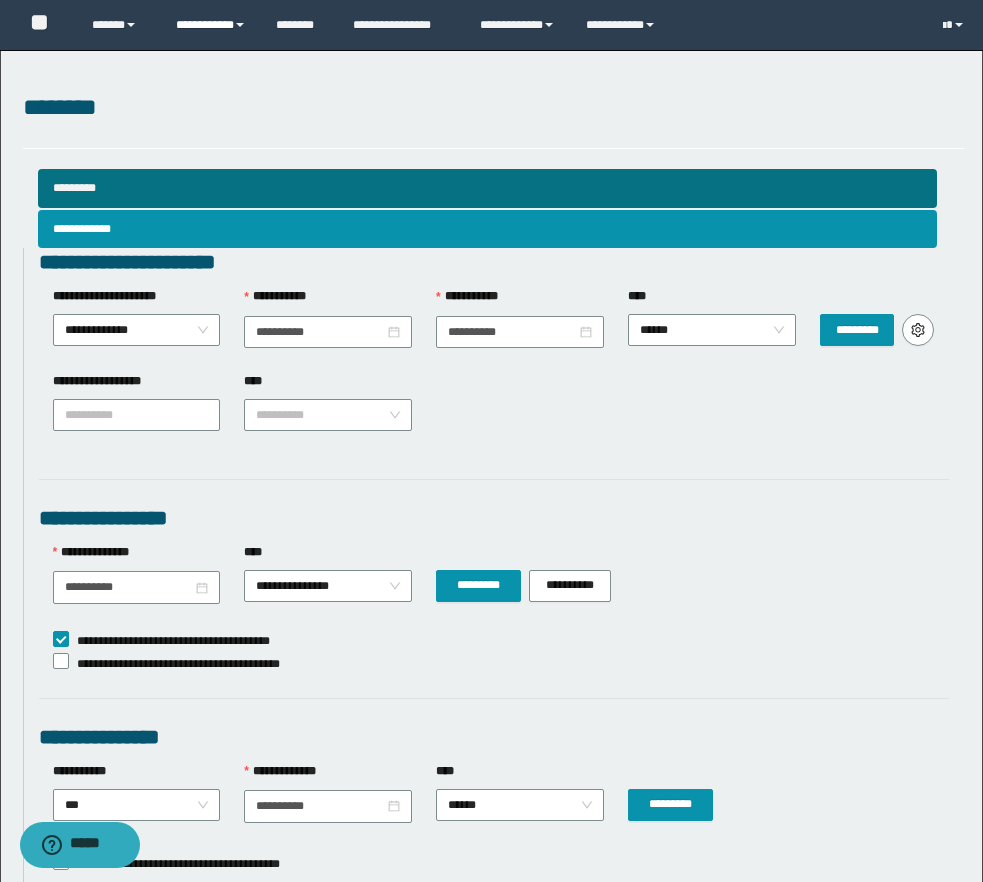 click on "**********" at bounding box center (211, 25) 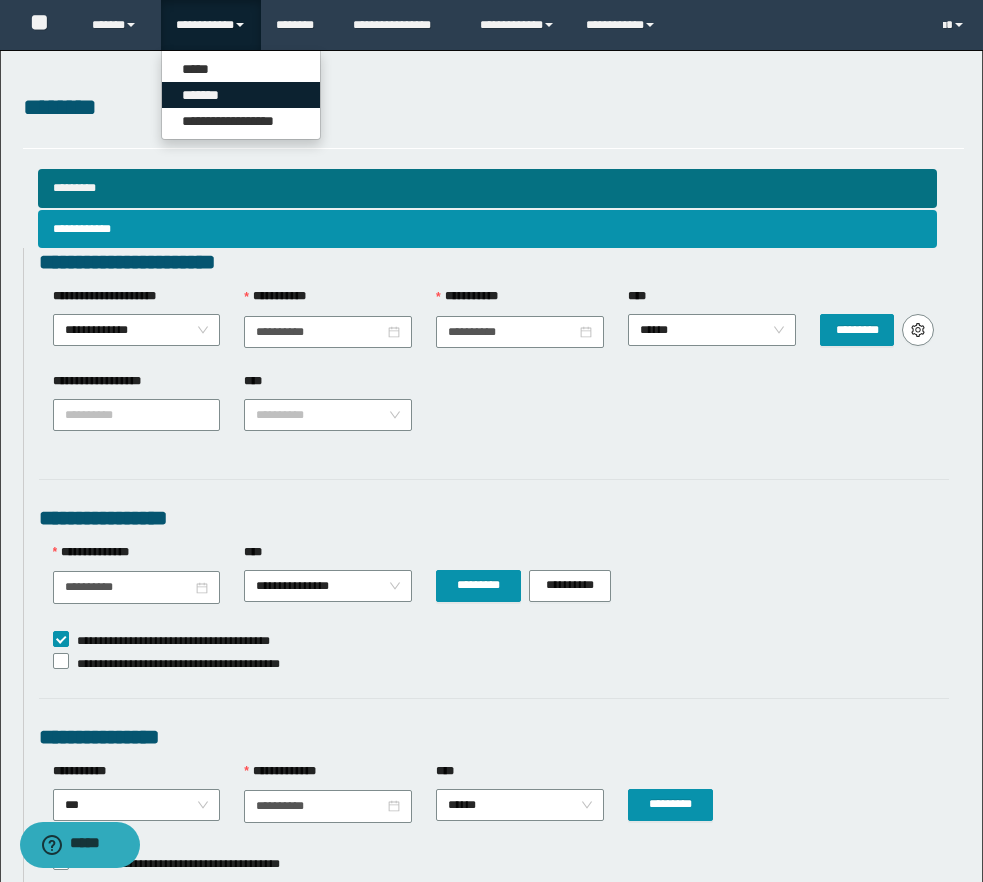 click on "*******" at bounding box center (241, 95) 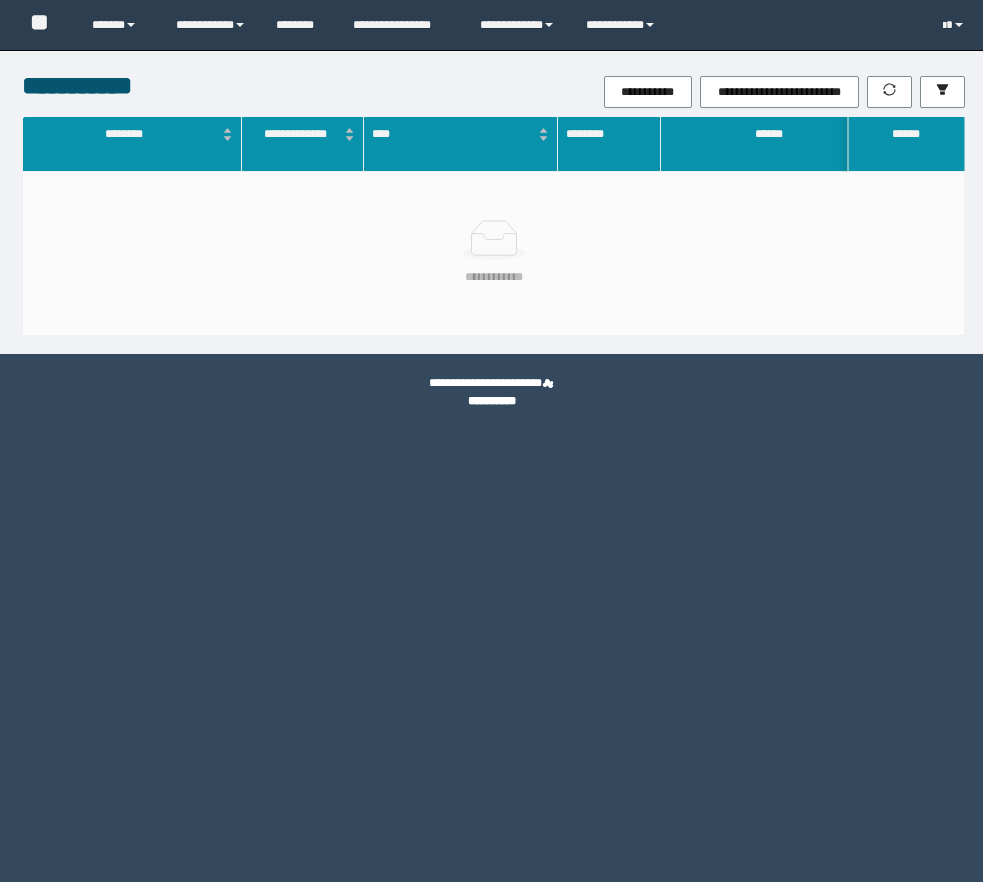 scroll, scrollTop: 0, scrollLeft: 0, axis: both 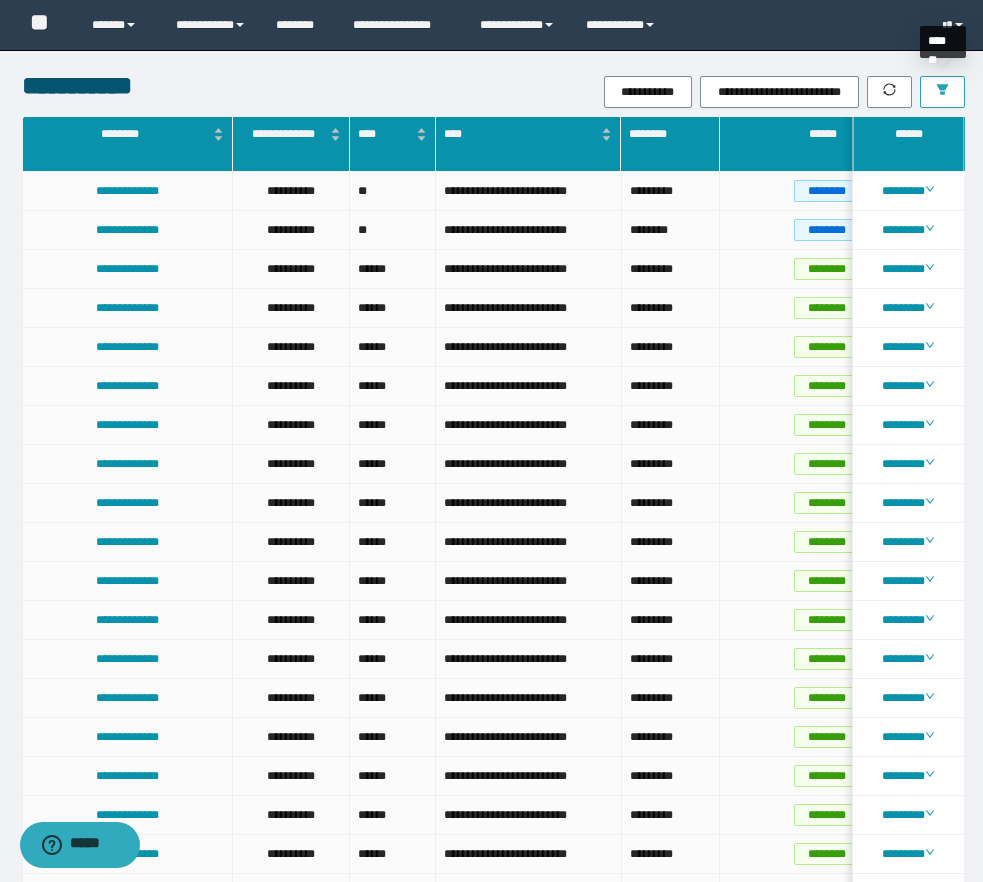 click at bounding box center (942, 92) 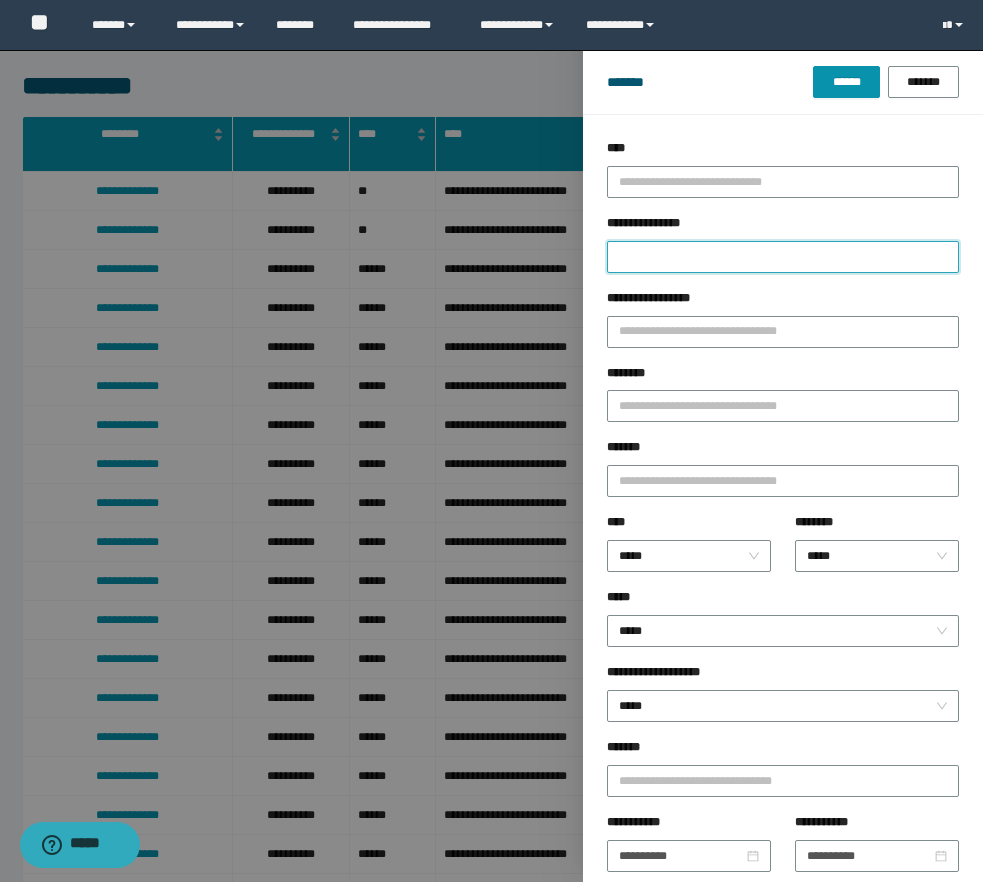 click on "**********" at bounding box center (783, 257) 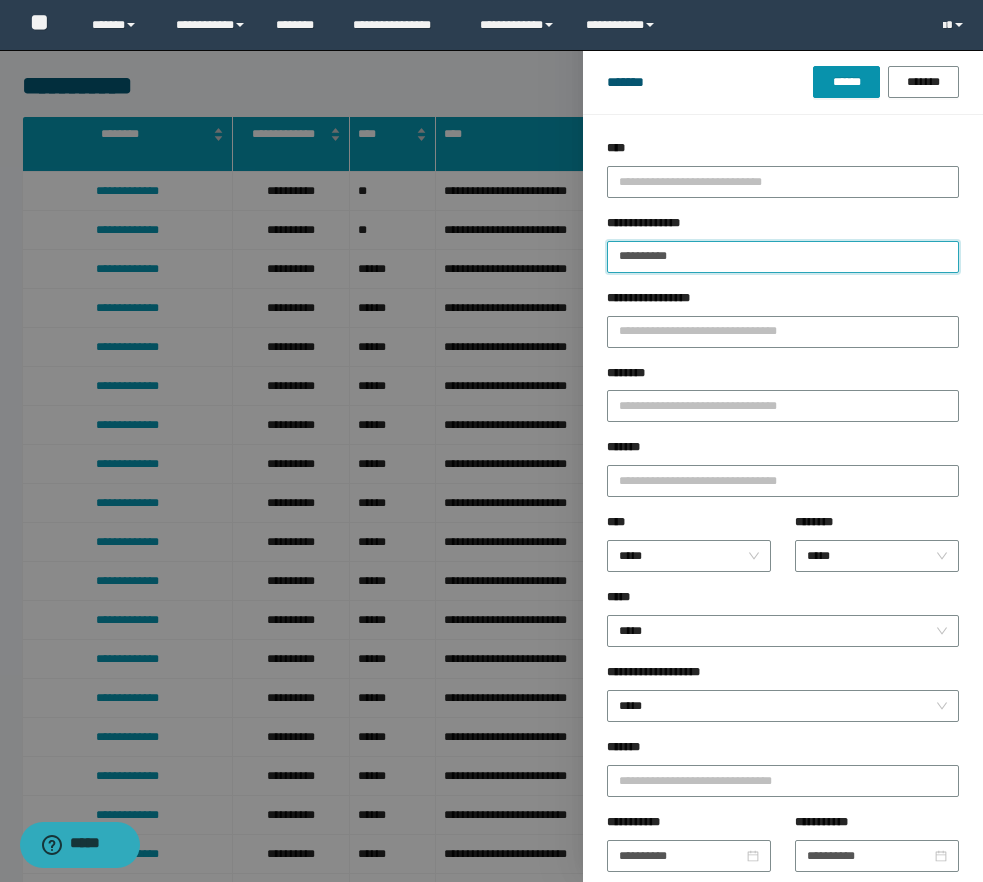 type 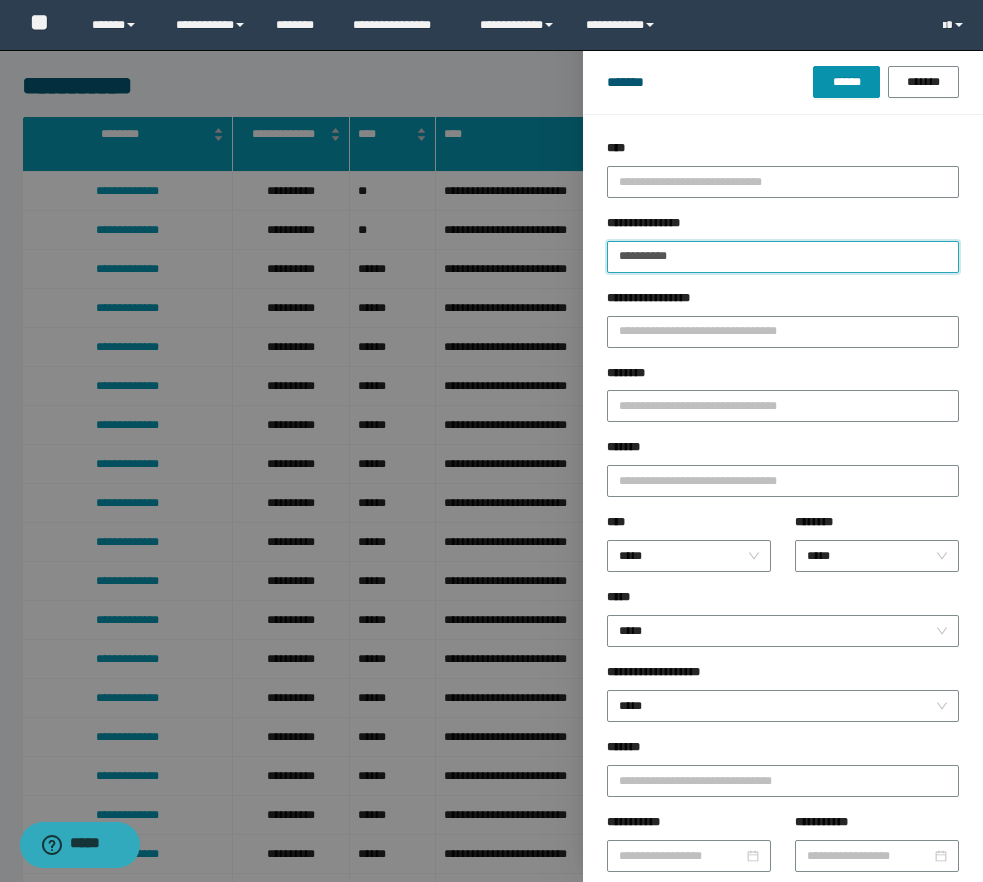 type on "*********" 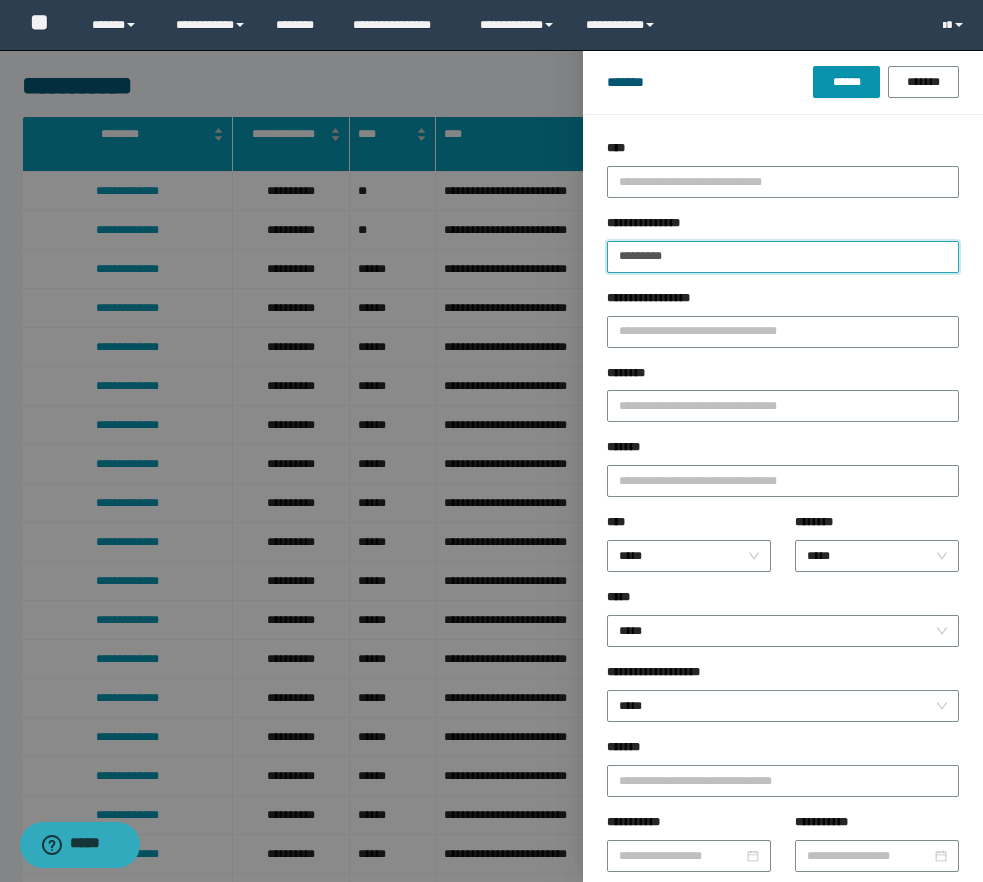 type 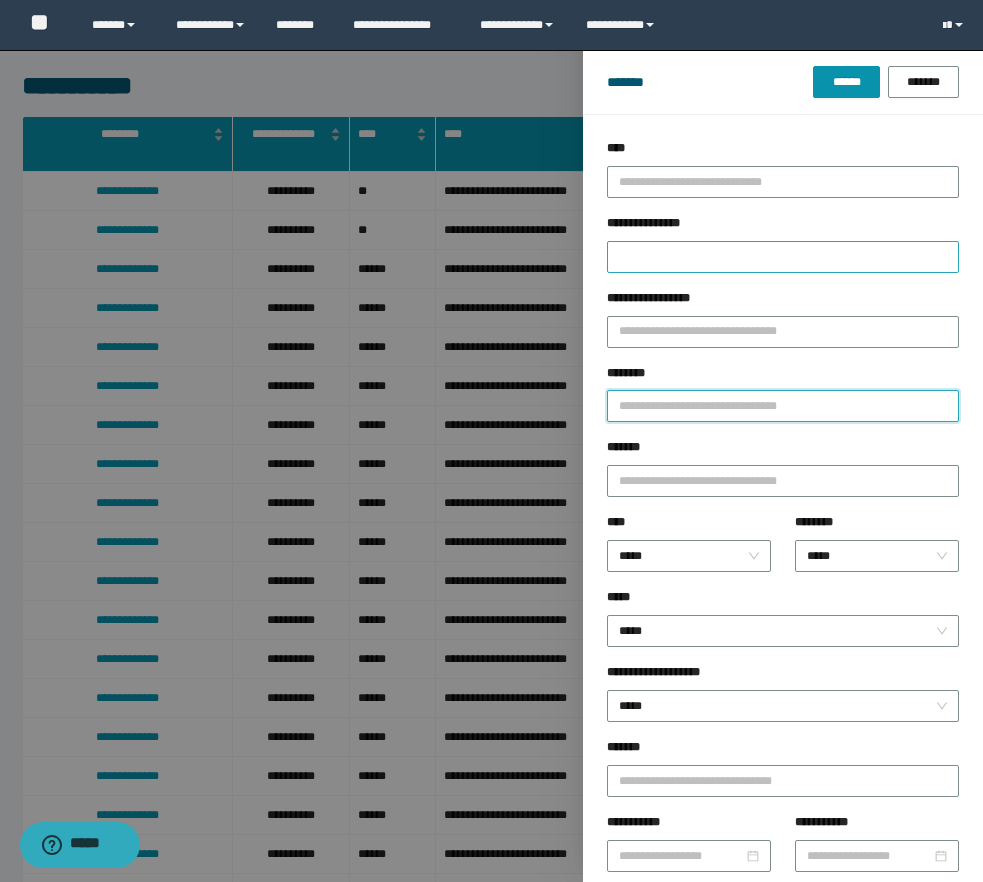 paste on "**********" 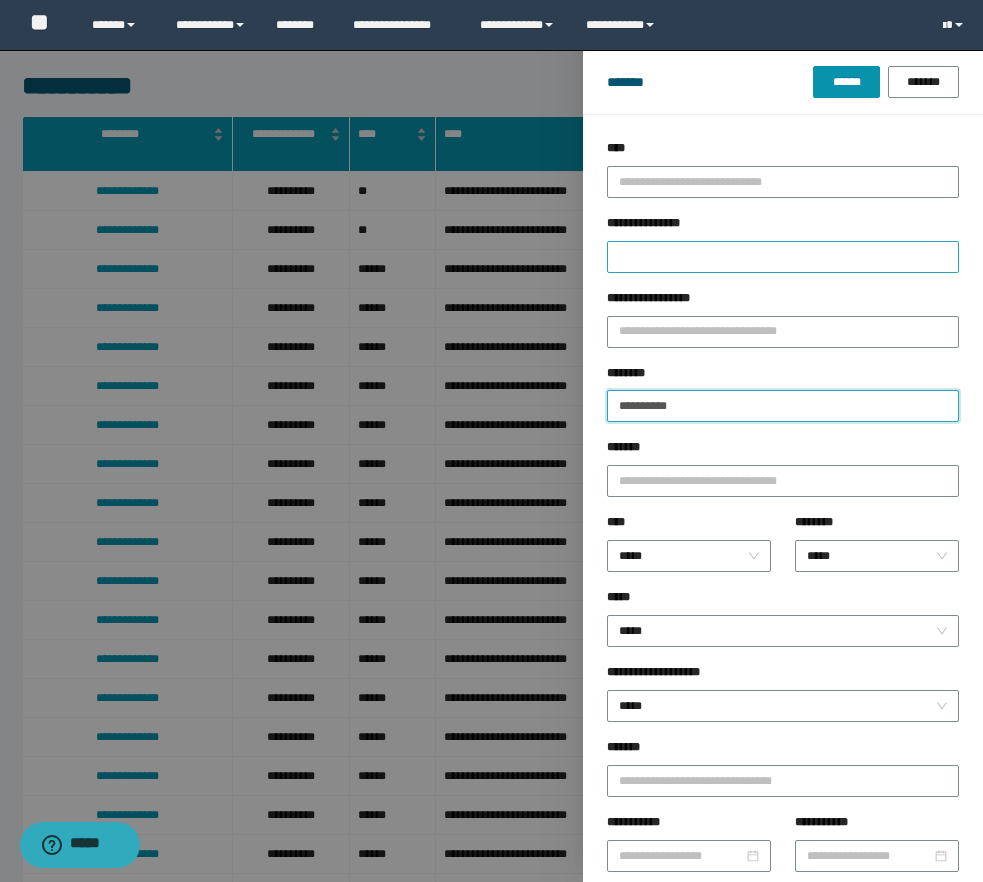 type on "**********" 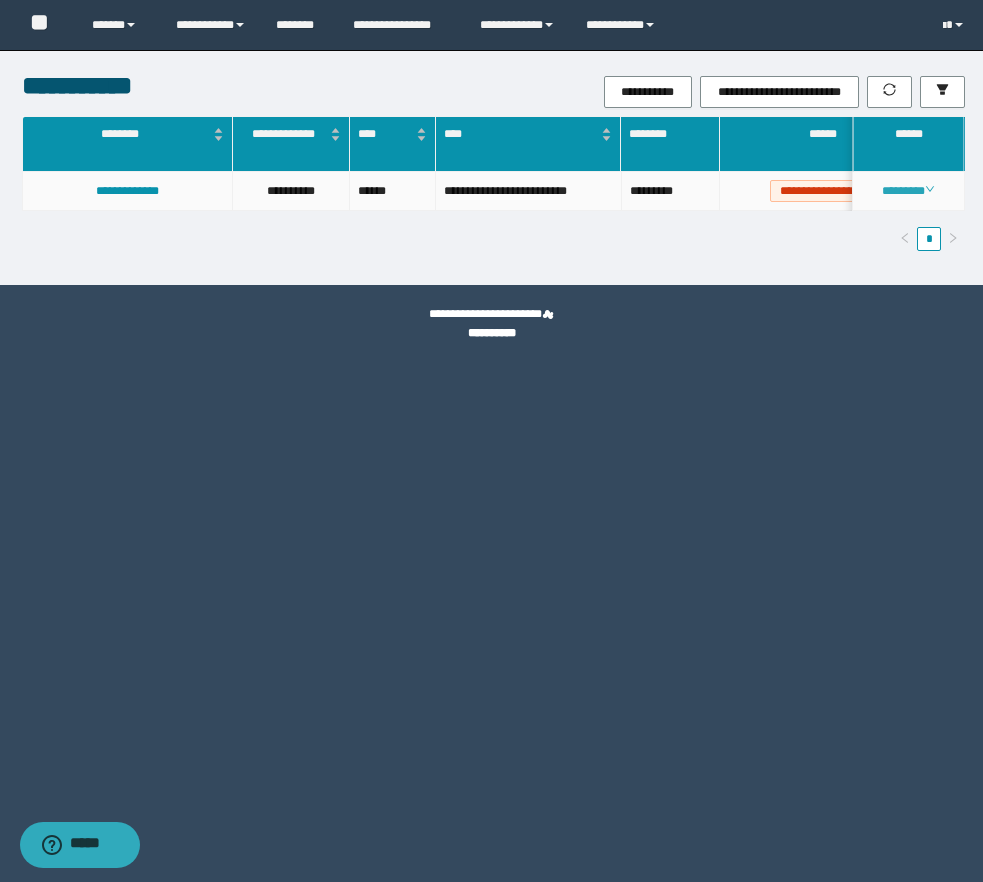 click on "********" at bounding box center [908, 191] 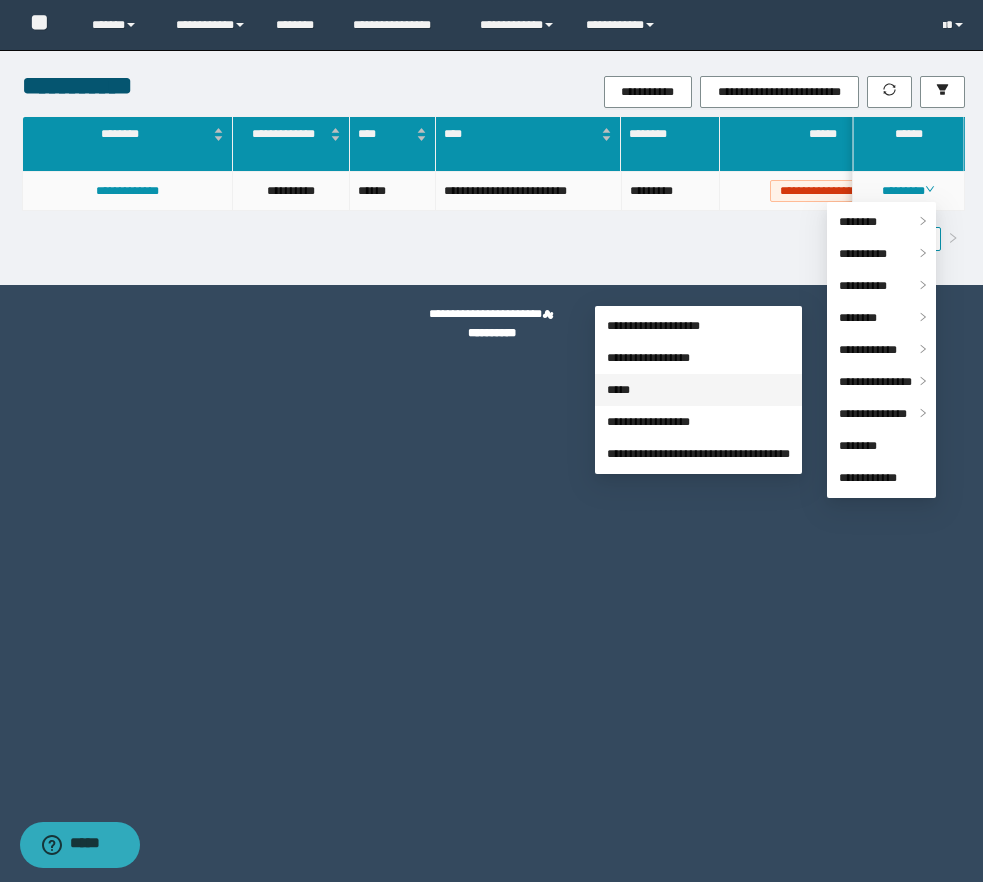click on "*****" at bounding box center (618, 390) 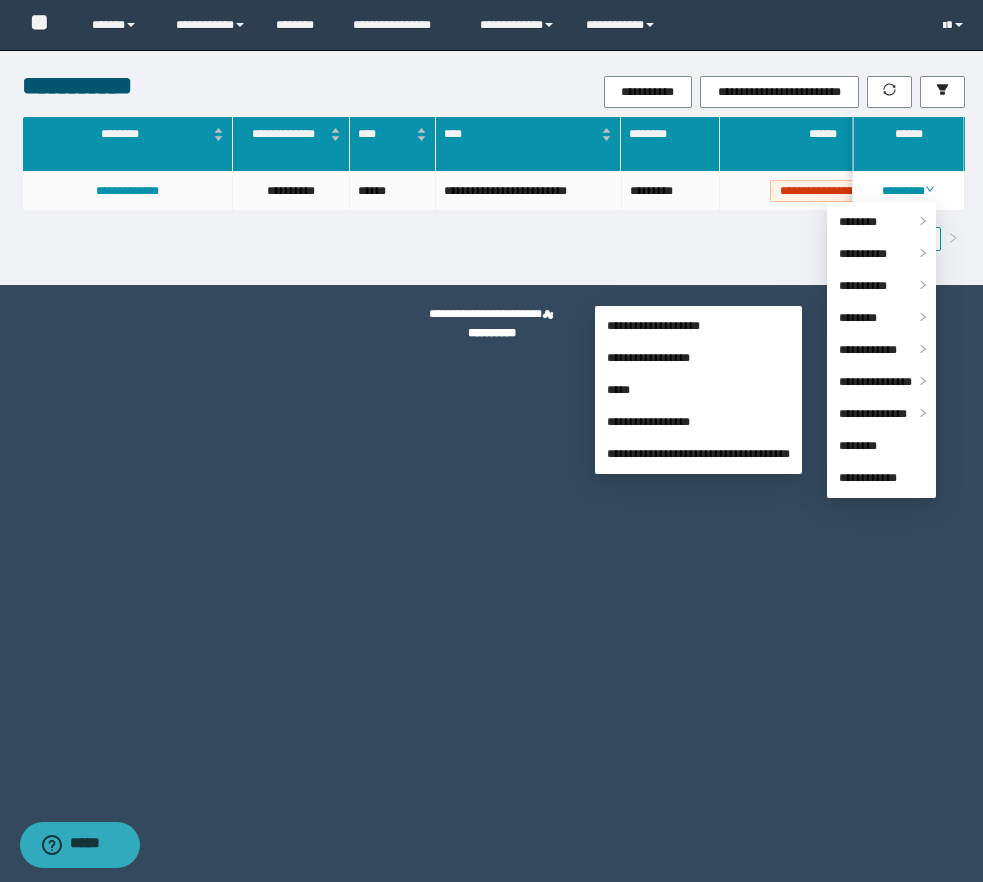 type on "**********" 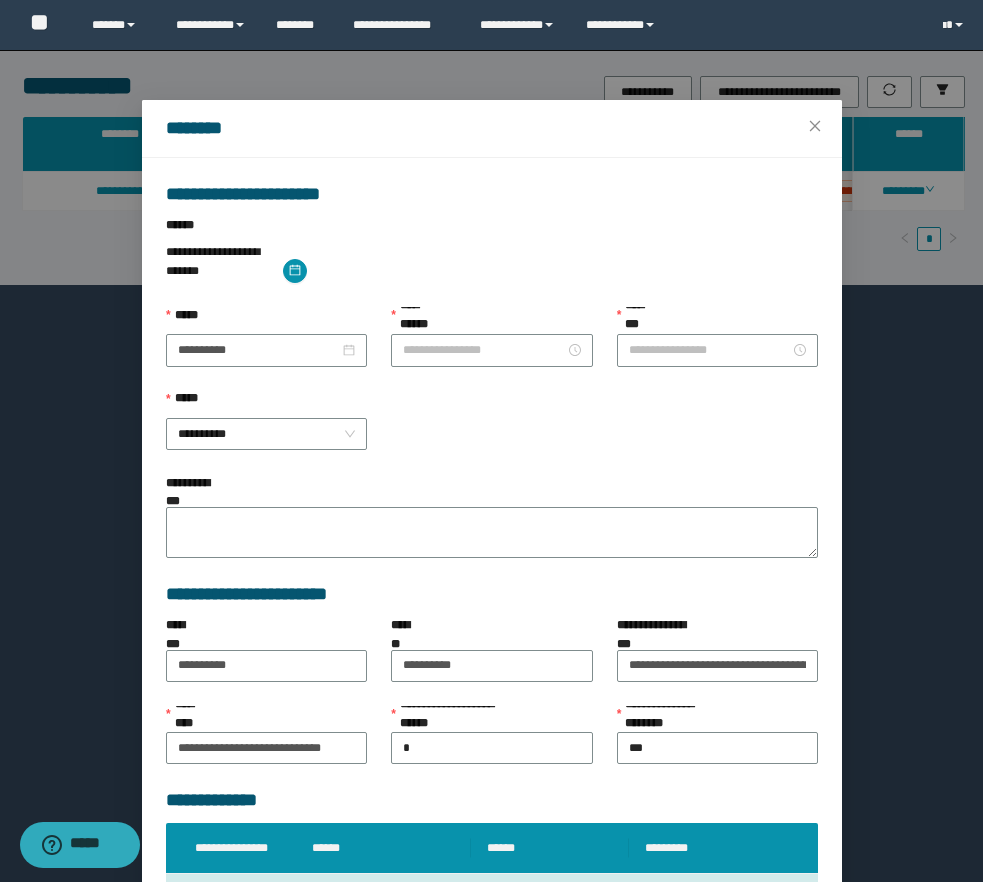 type on "********" 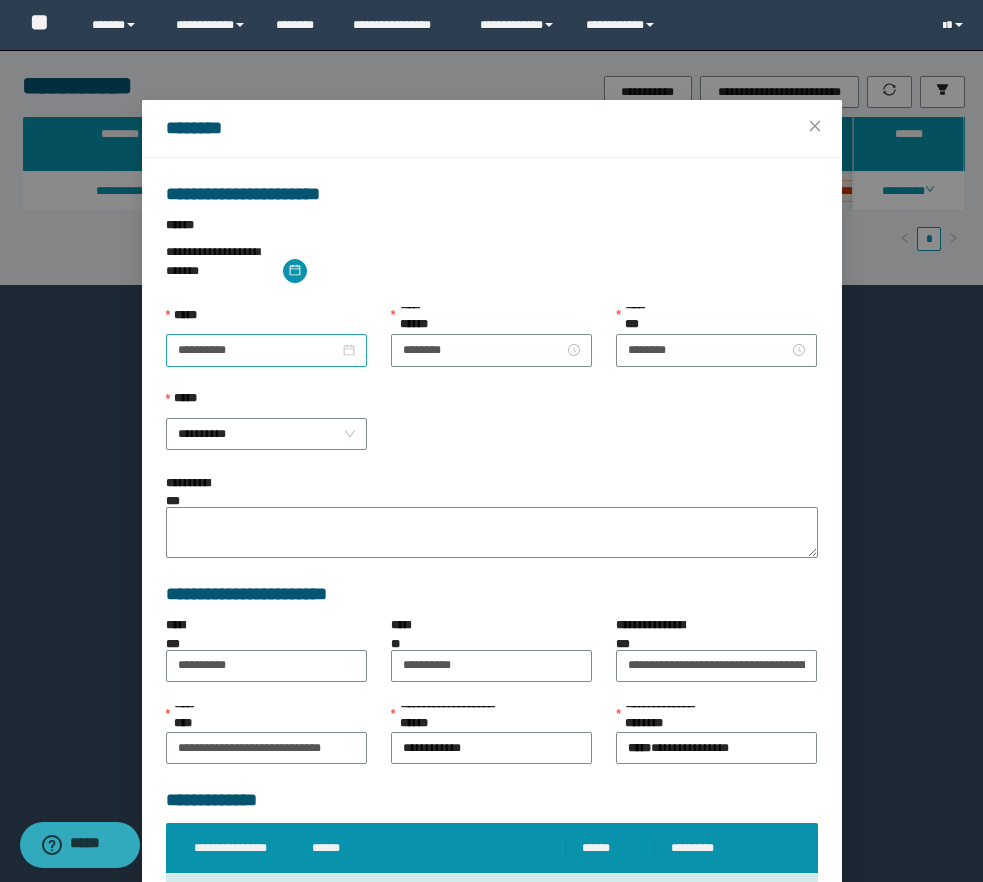 click on "**********" at bounding box center [266, 350] 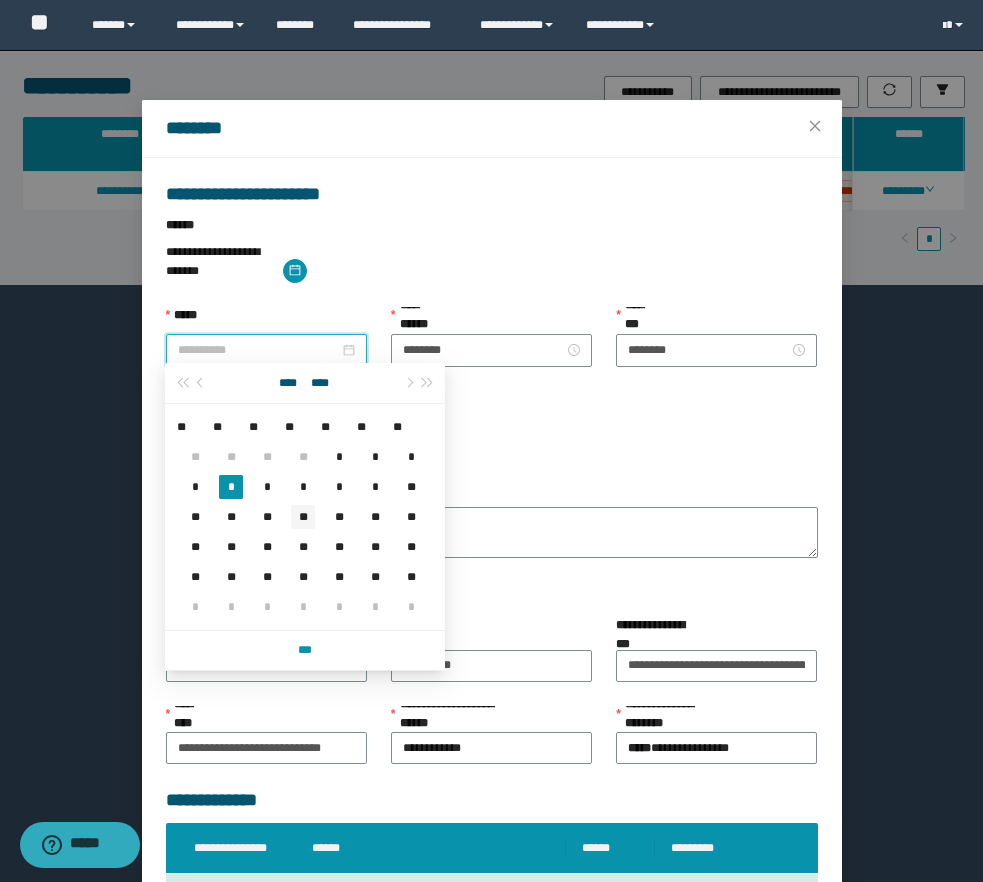 type on "**********" 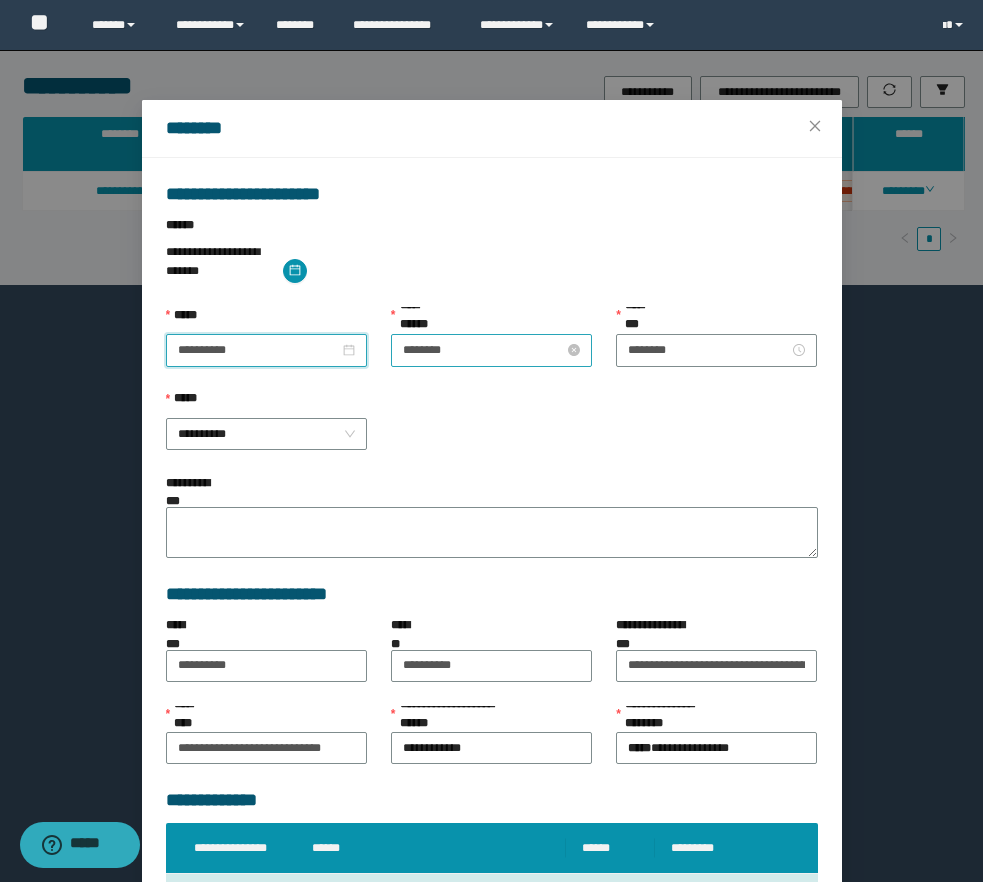 click on "********" at bounding box center [483, 350] 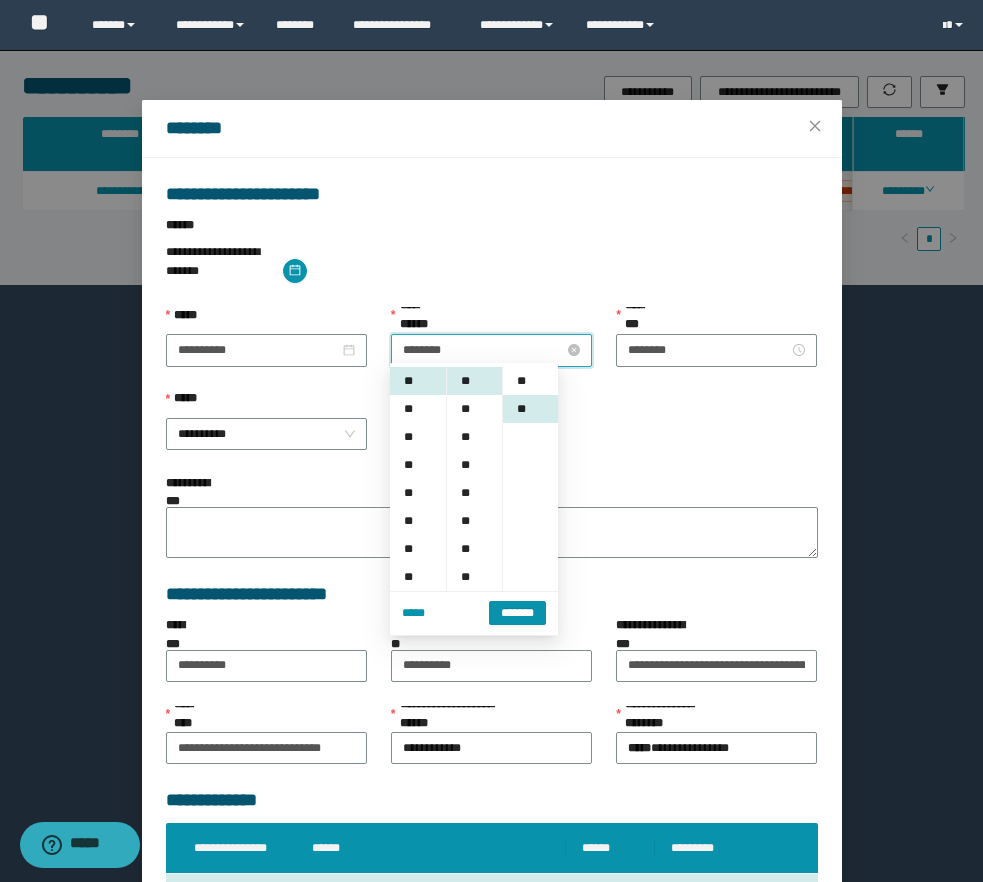 scroll, scrollTop: 28, scrollLeft: 0, axis: vertical 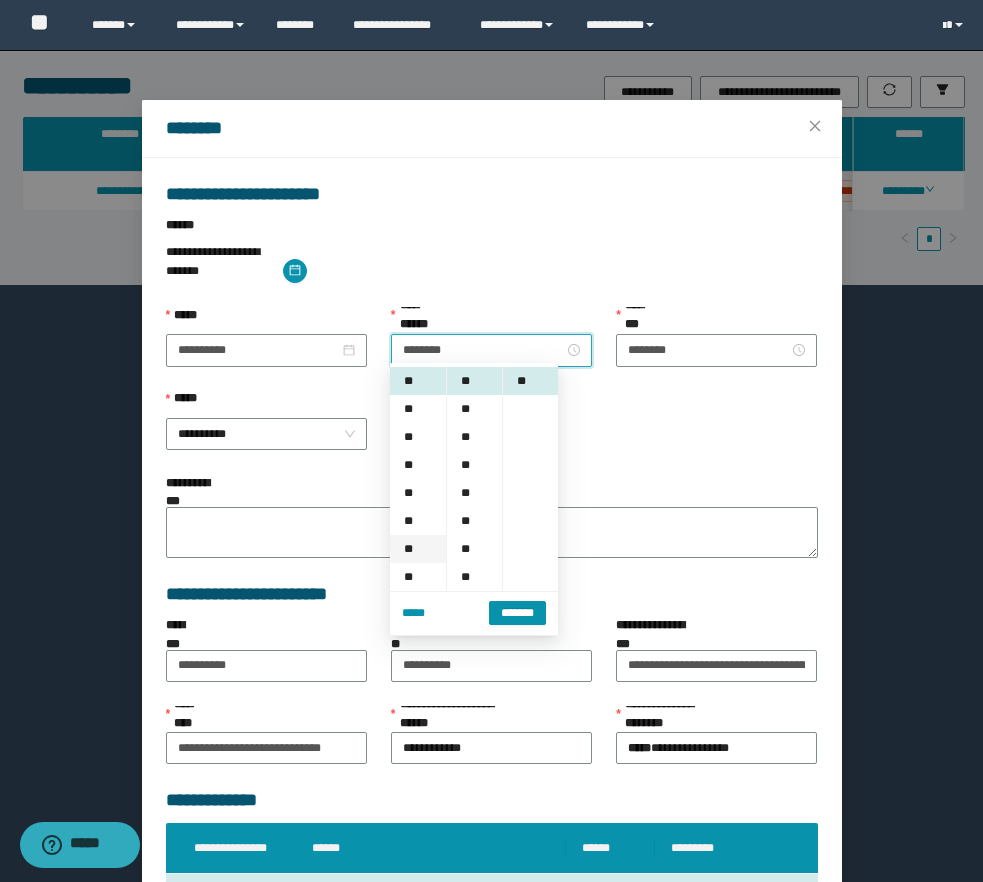 click on "**" at bounding box center [418, 549] 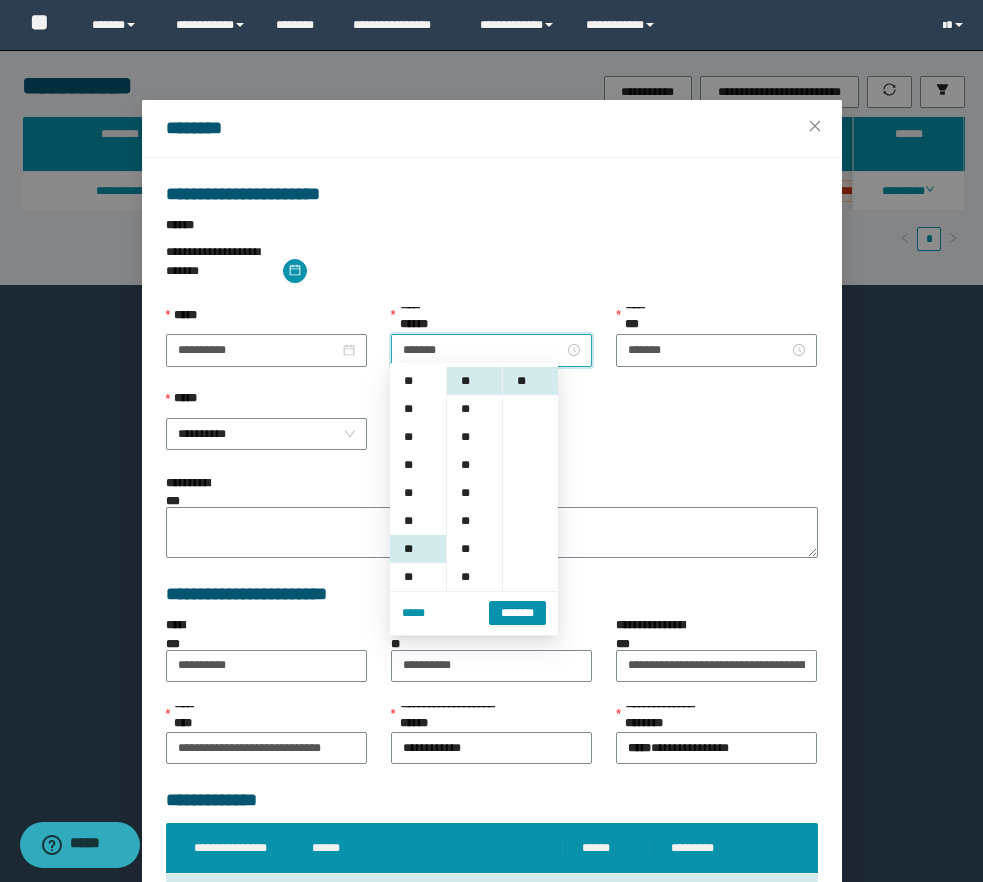 scroll, scrollTop: 112, scrollLeft: 0, axis: vertical 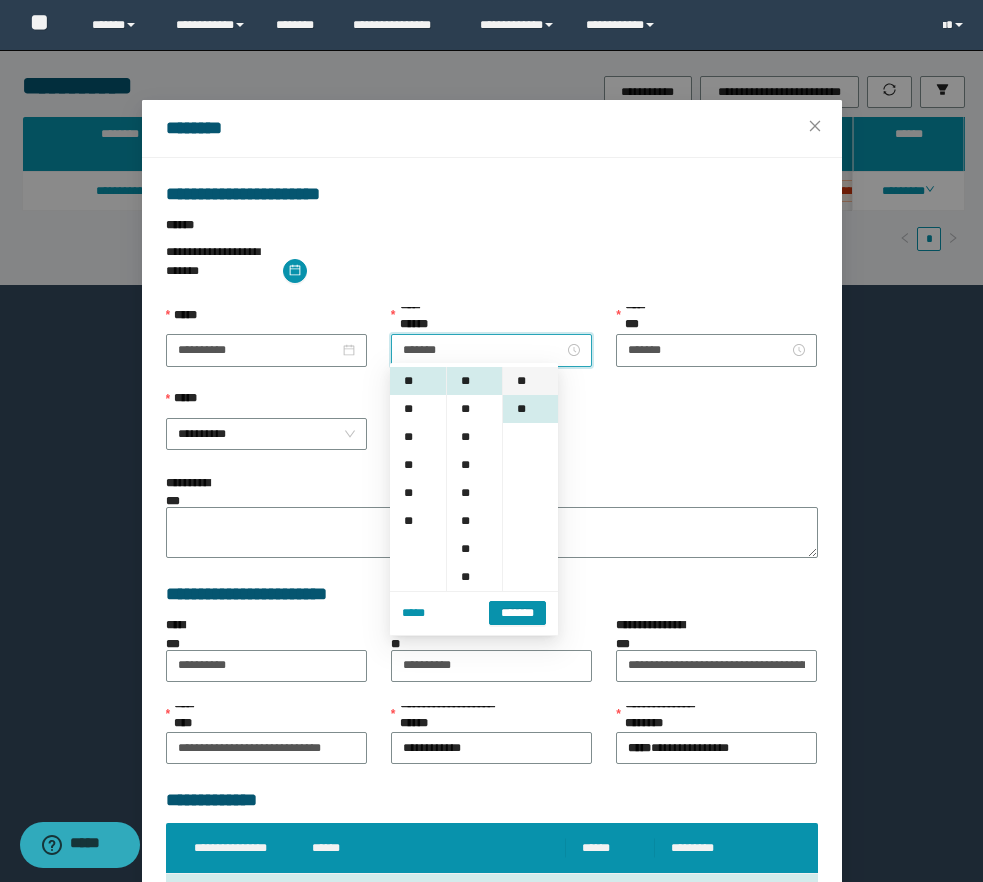 click on "**" at bounding box center [530, 381] 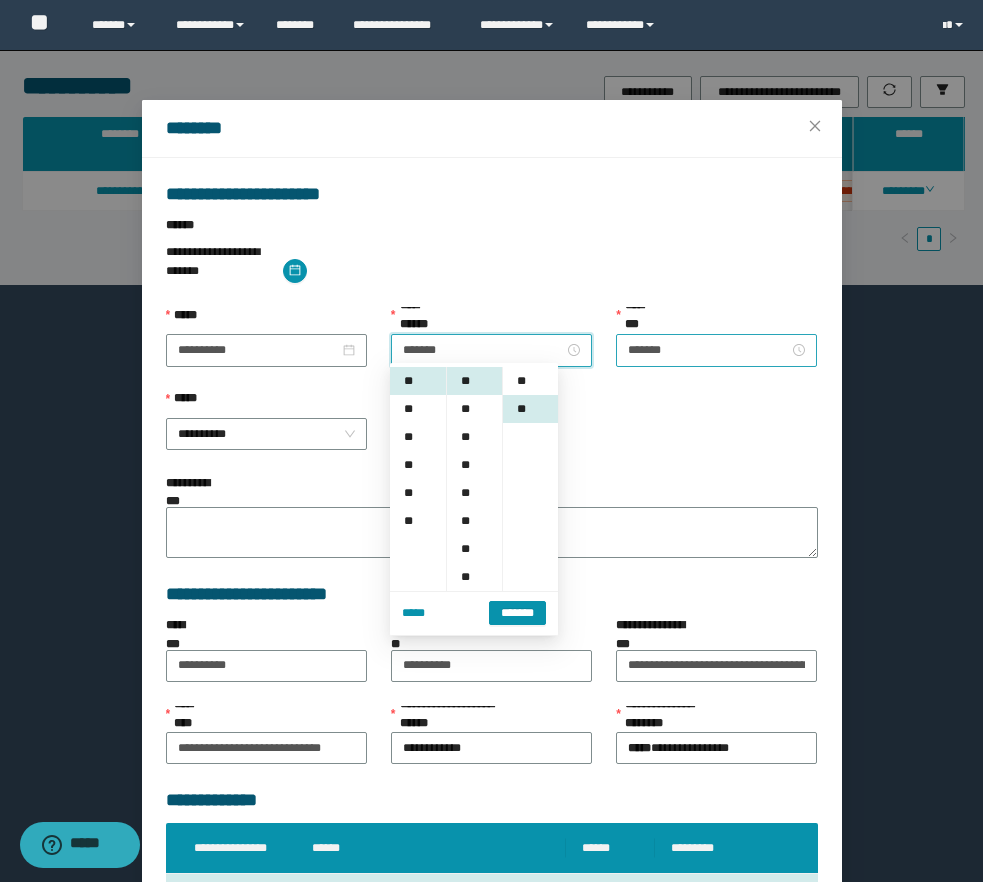 type on "*******" 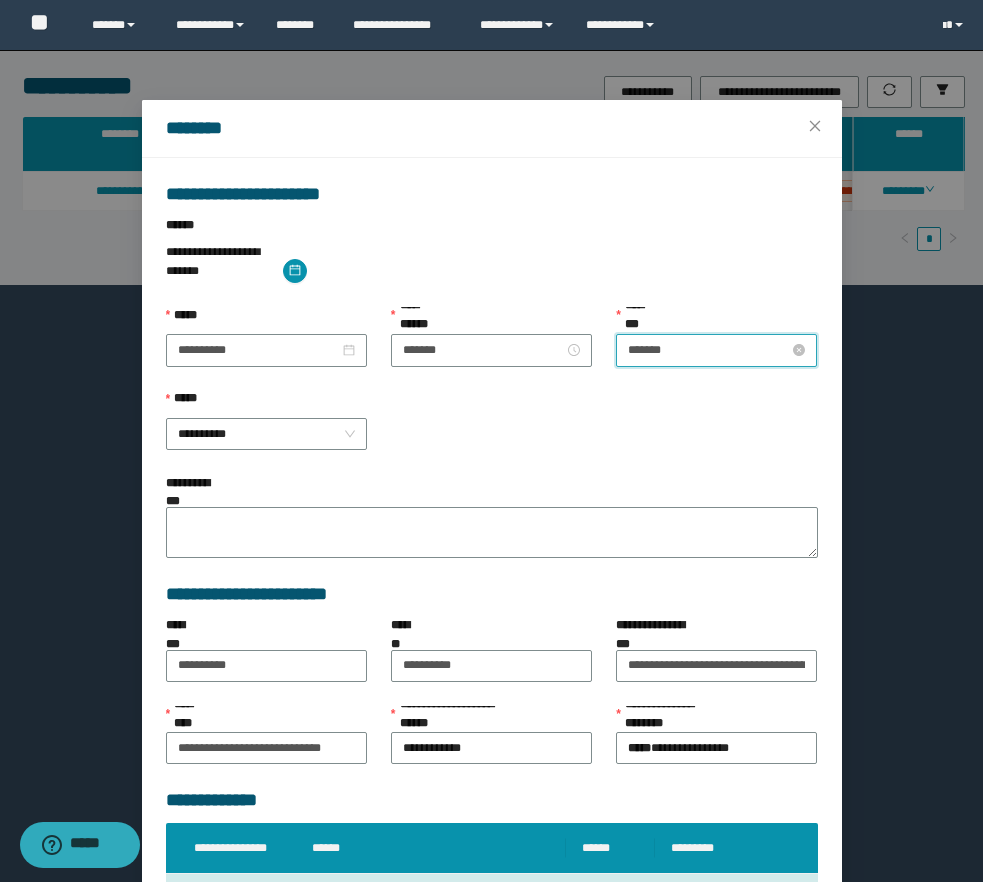 click on "*******" at bounding box center (708, 350) 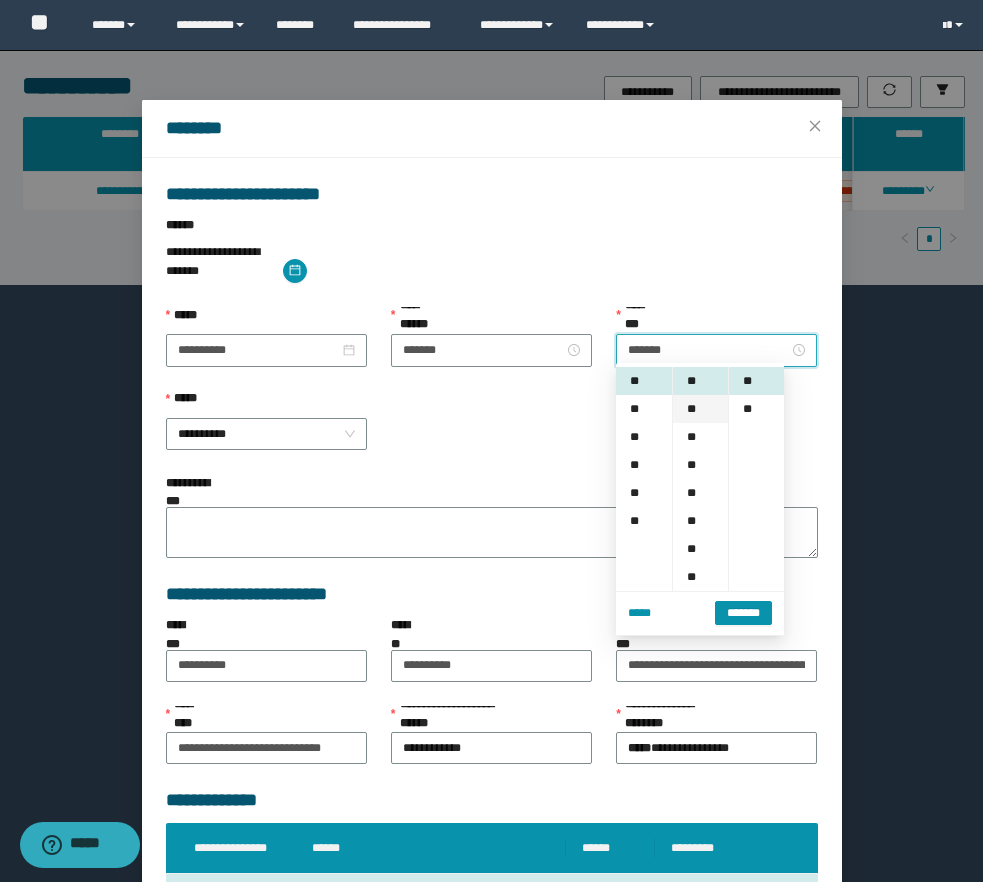 scroll, scrollTop: 168, scrollLeft: 0, axis: vertical 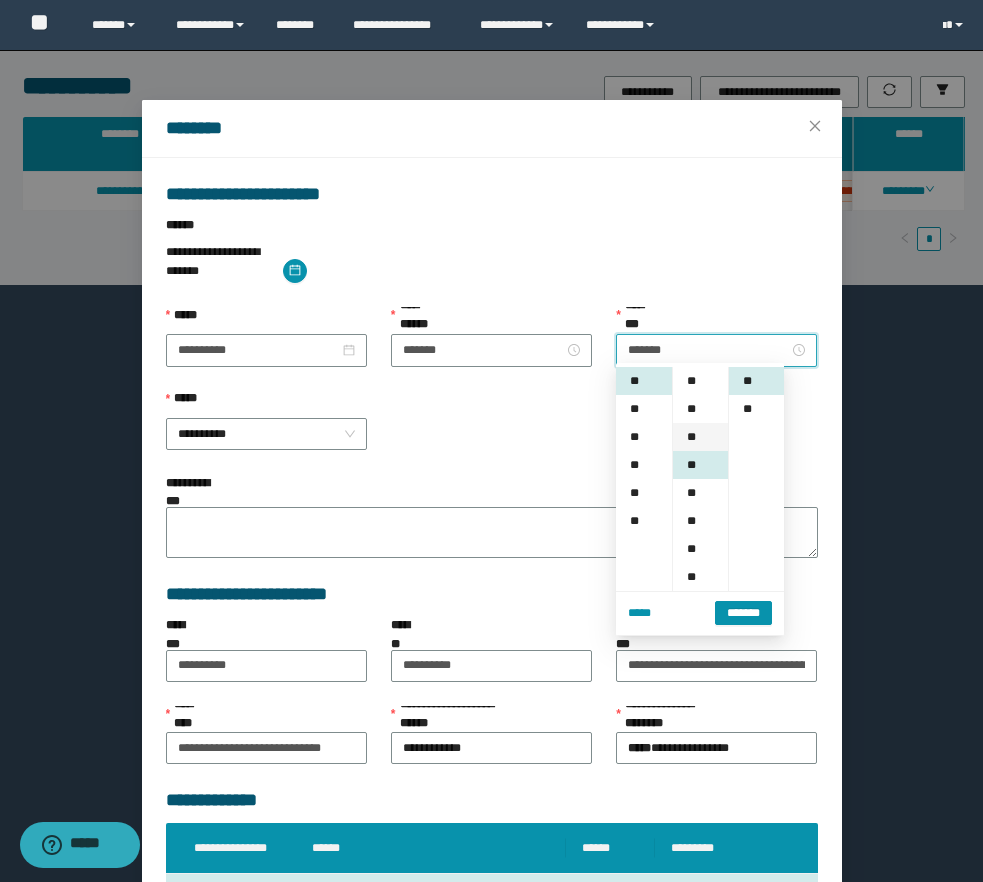 click on "**" at bounding box center [700, 437] 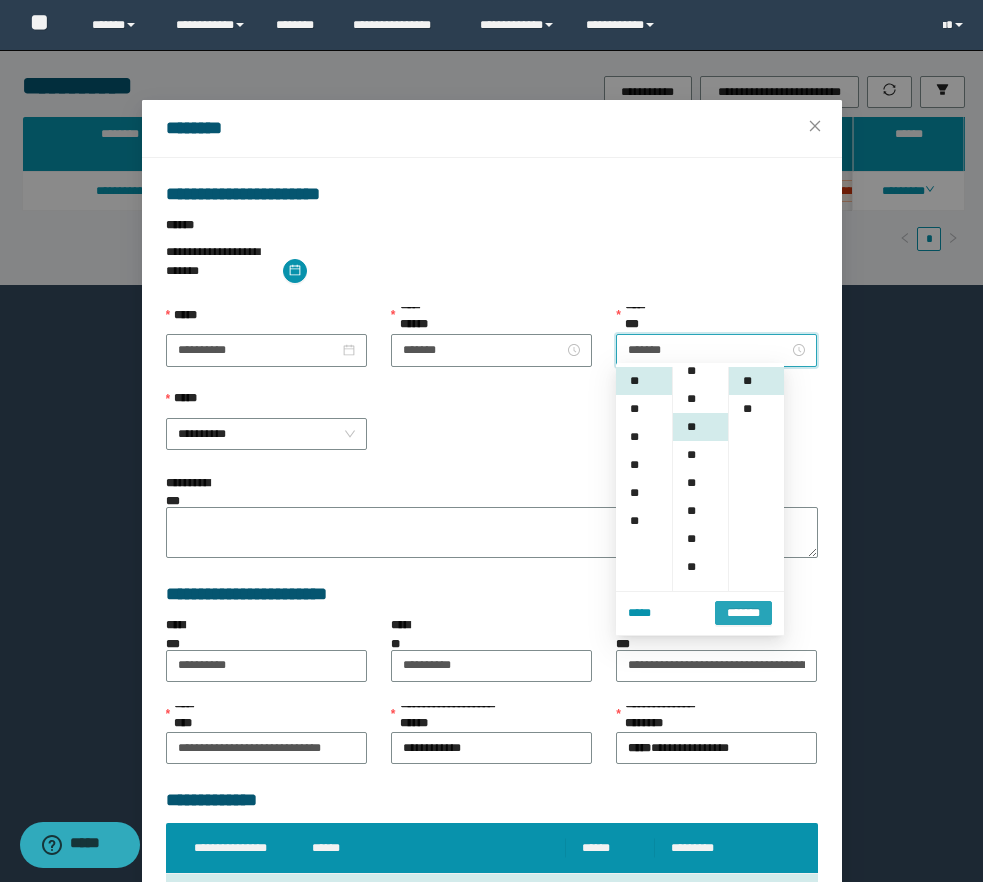 scroll, scrollTop: 56, scrollLeft: 0, axis: vertical 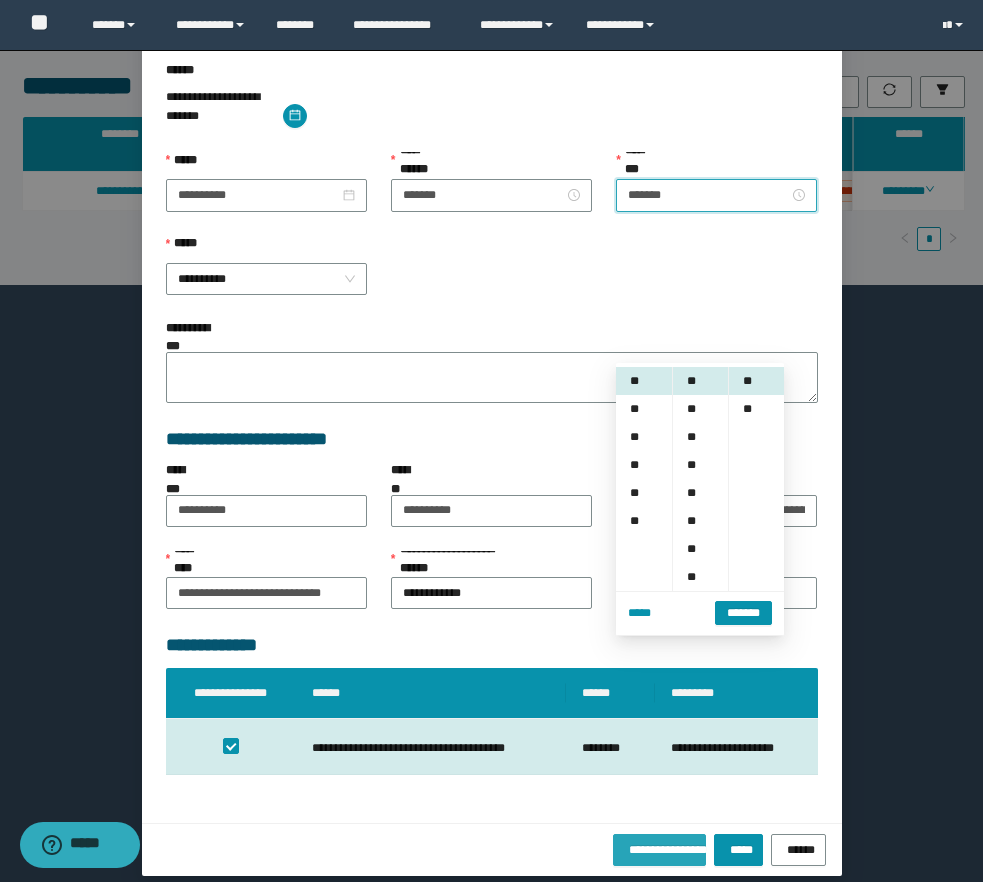 click on "**********" at bounding box center (659, 847) 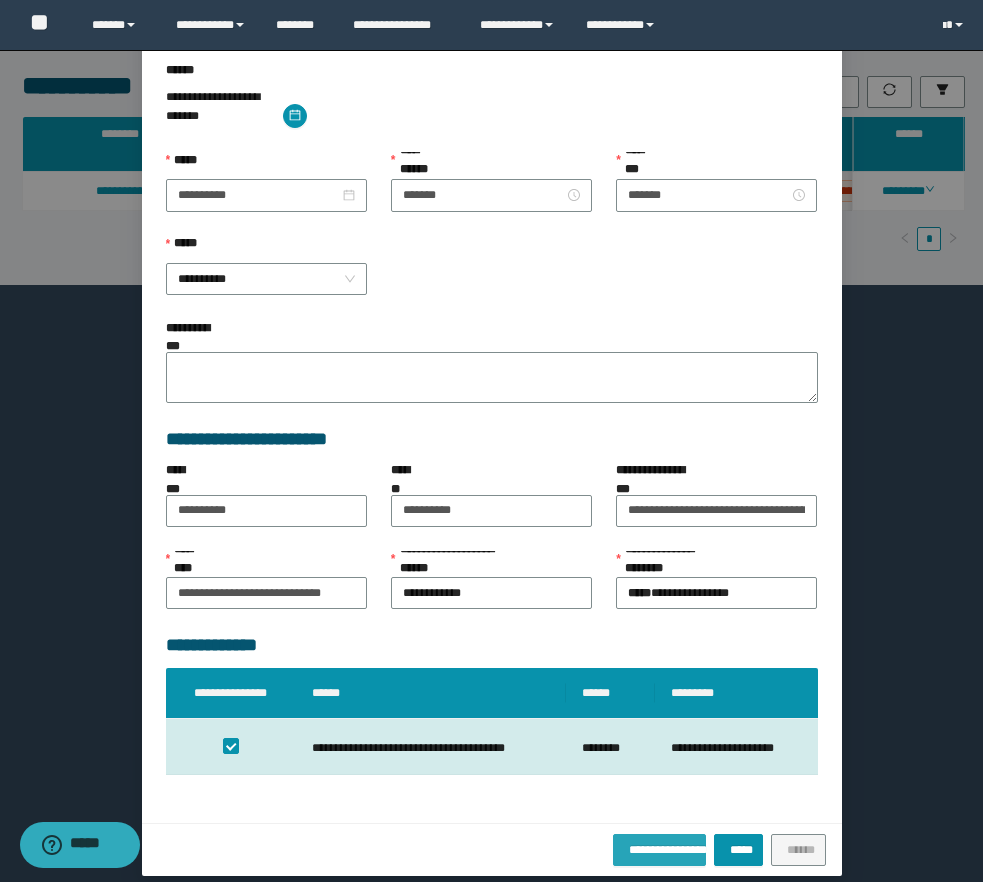 scroll, scrollTop: 168, scrollLeft: 0, axis: vertical 